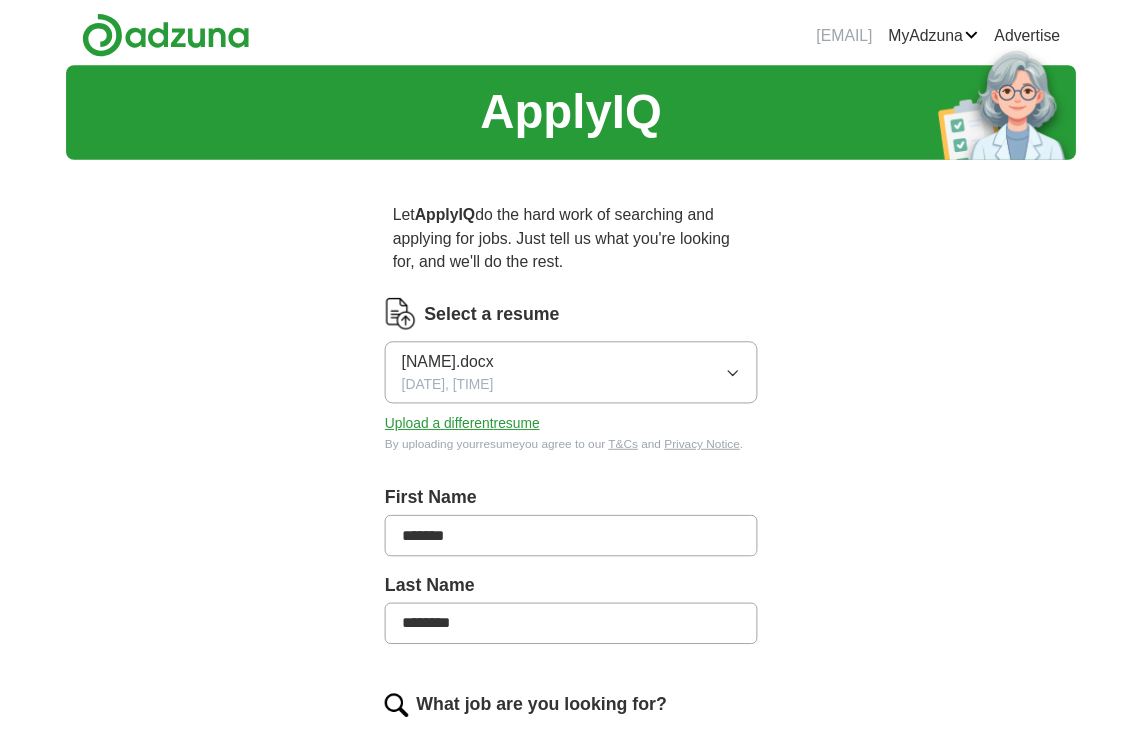 scroll, scrollTop: 0, scrollLeft: 0, axis: both 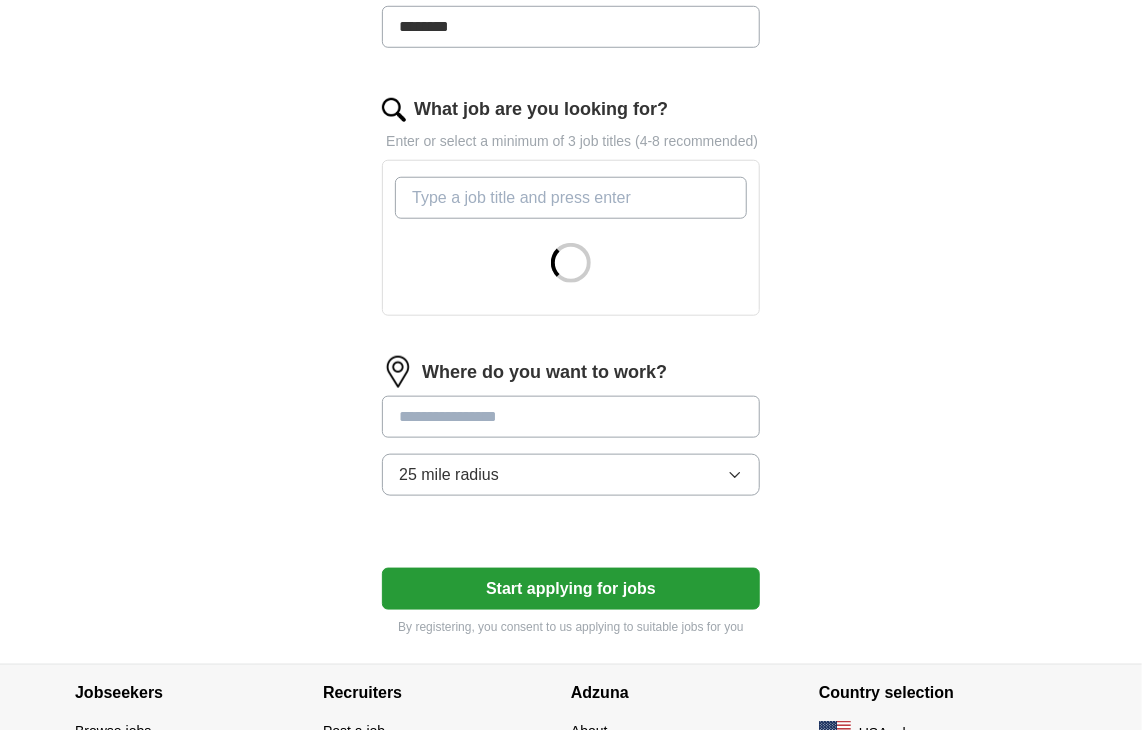 click on "What job are you looking for?" at bounding box center (571, 198) 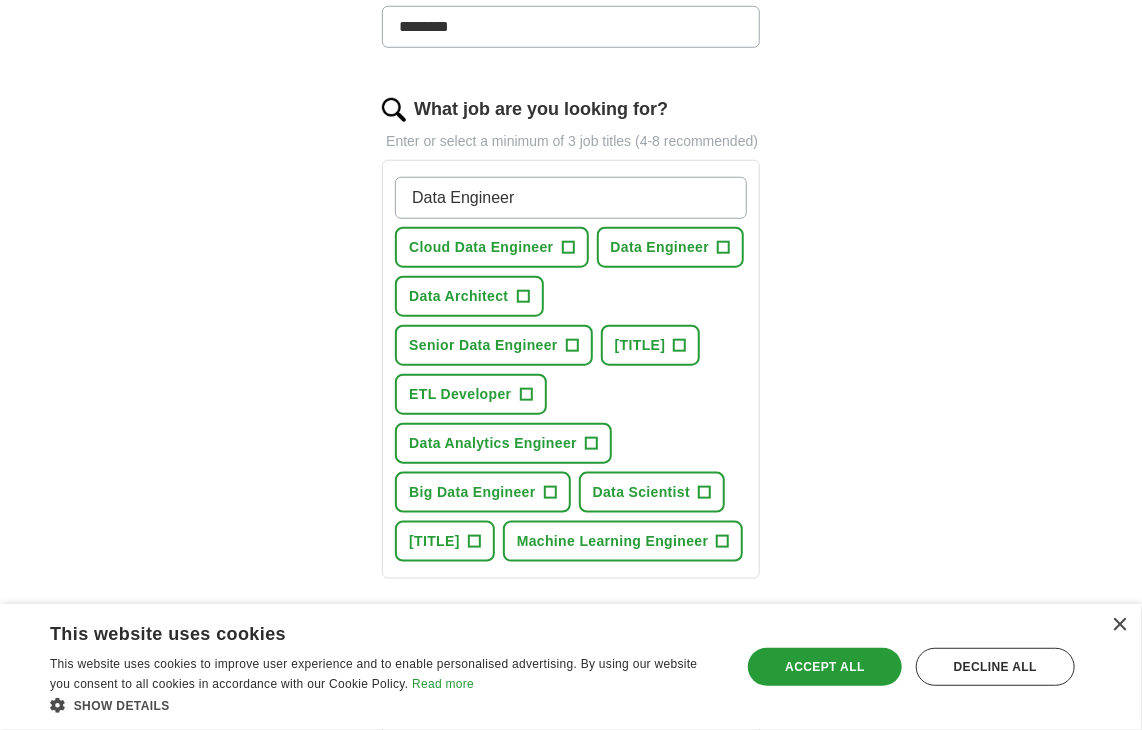 type on "Data Engineer" 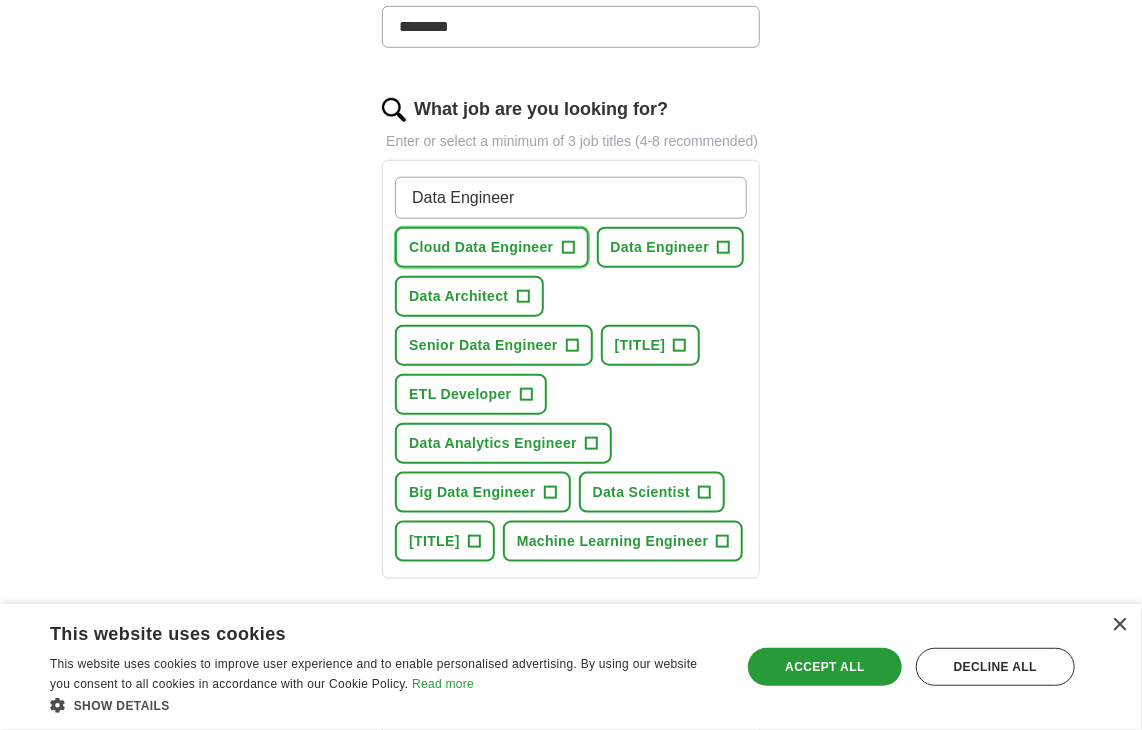 click on "Cloud Data Engineer +" at bounding box center [491, 247] 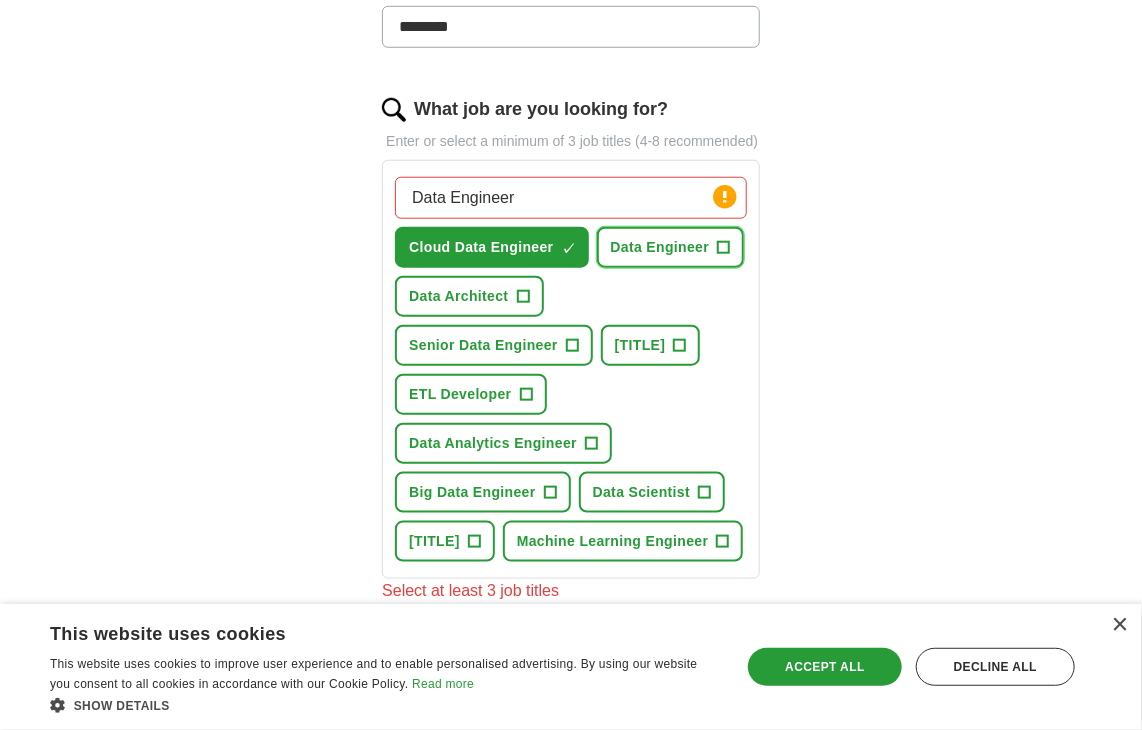 click on "Data Engineer" at bounding box center [660, 247] 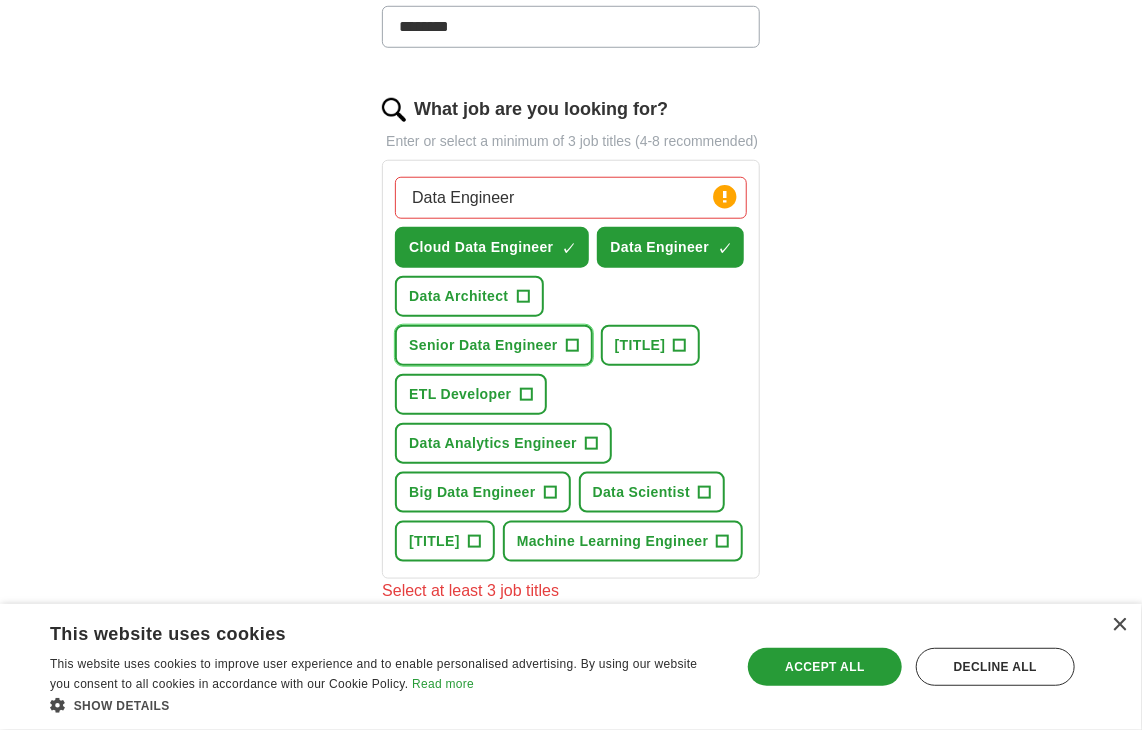 click on "Senior Data Engineer" at bounding box center [483, 345] 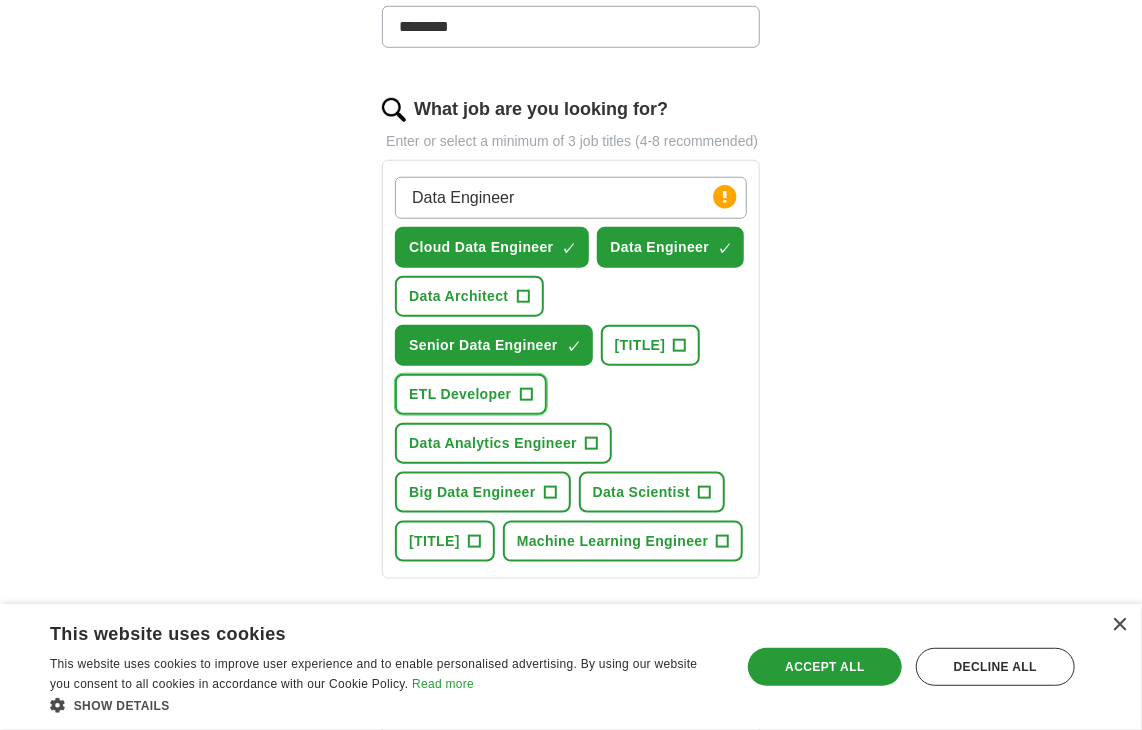 click on "ETL Developer" at bounding box center (460, 394) 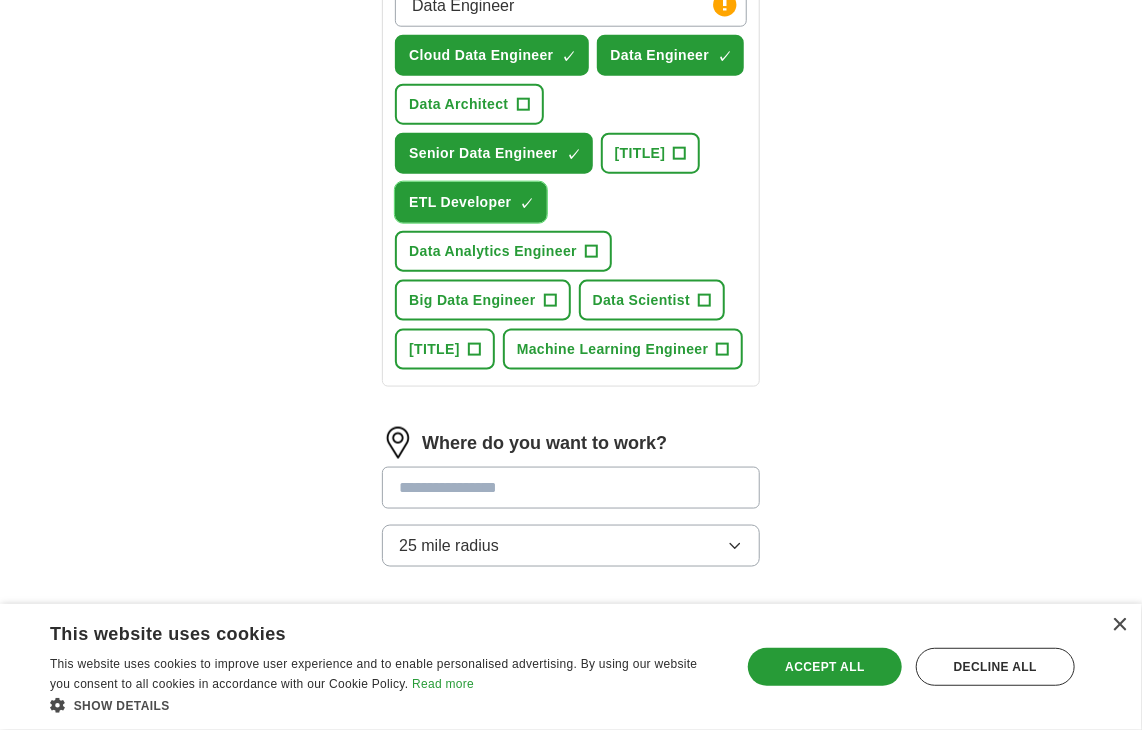 scroll, scrollTop: 800, scrollLeft: 0, axis: vertical 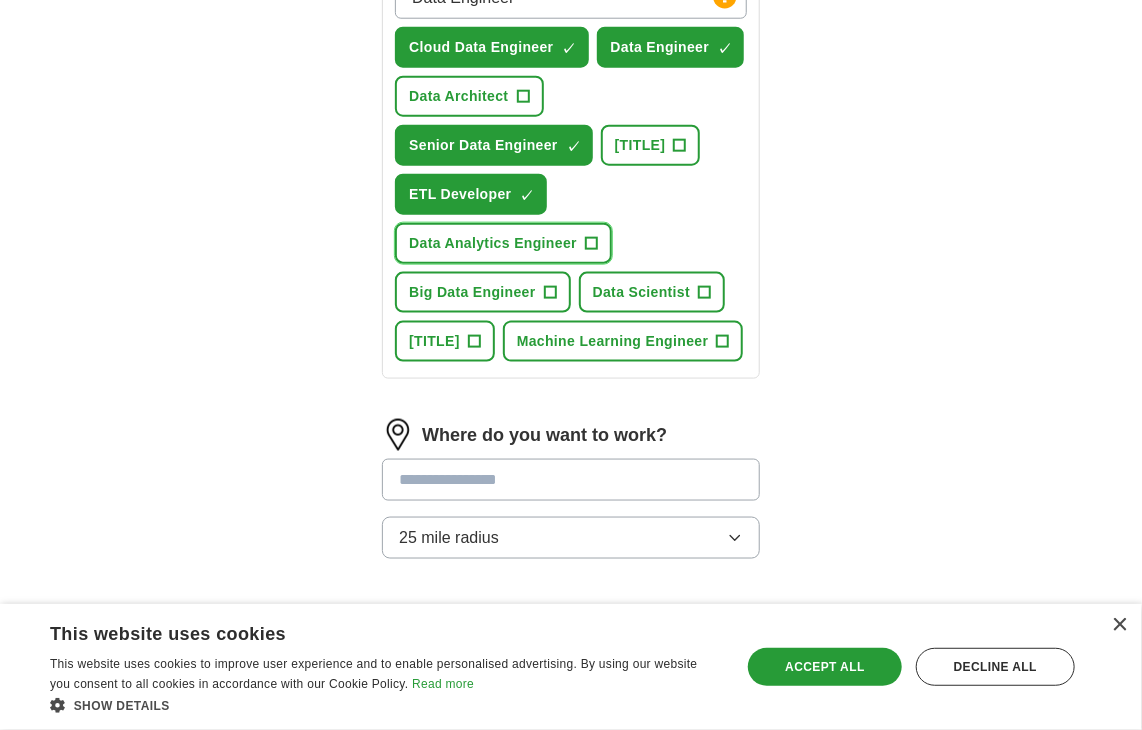 click on "Data Analytics Engineer" at bounding box center [493, 243] 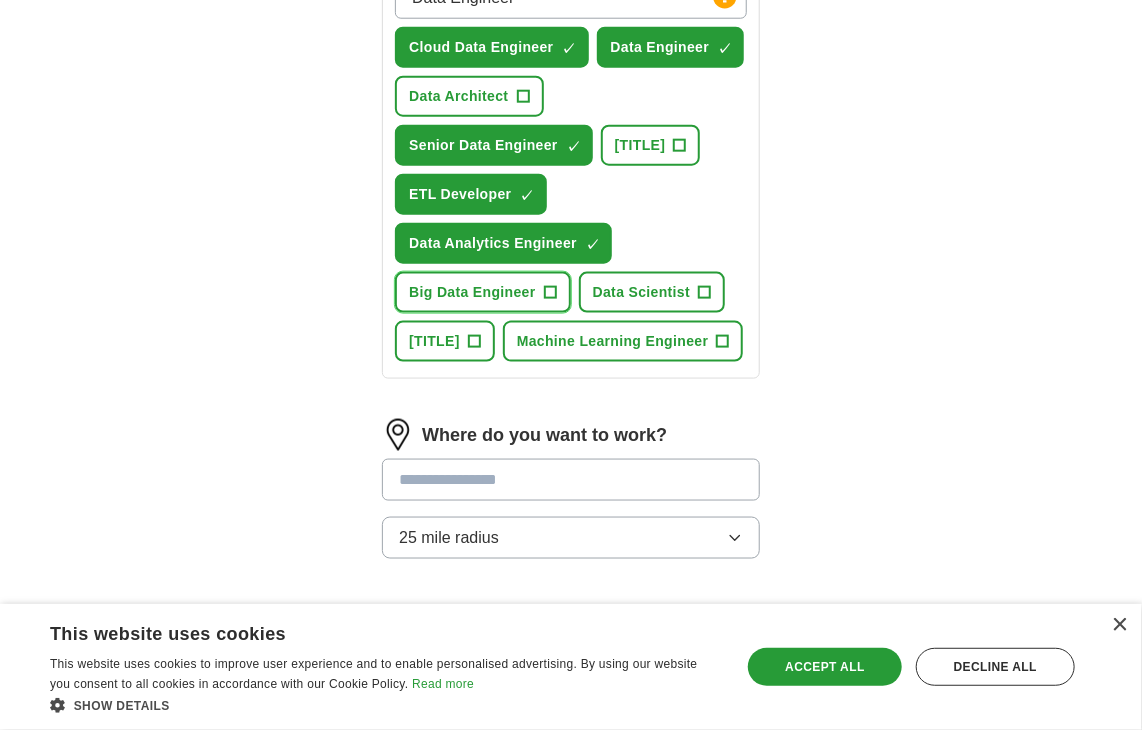 click on "Big Data Engineer" at bounding box center (472, 292) 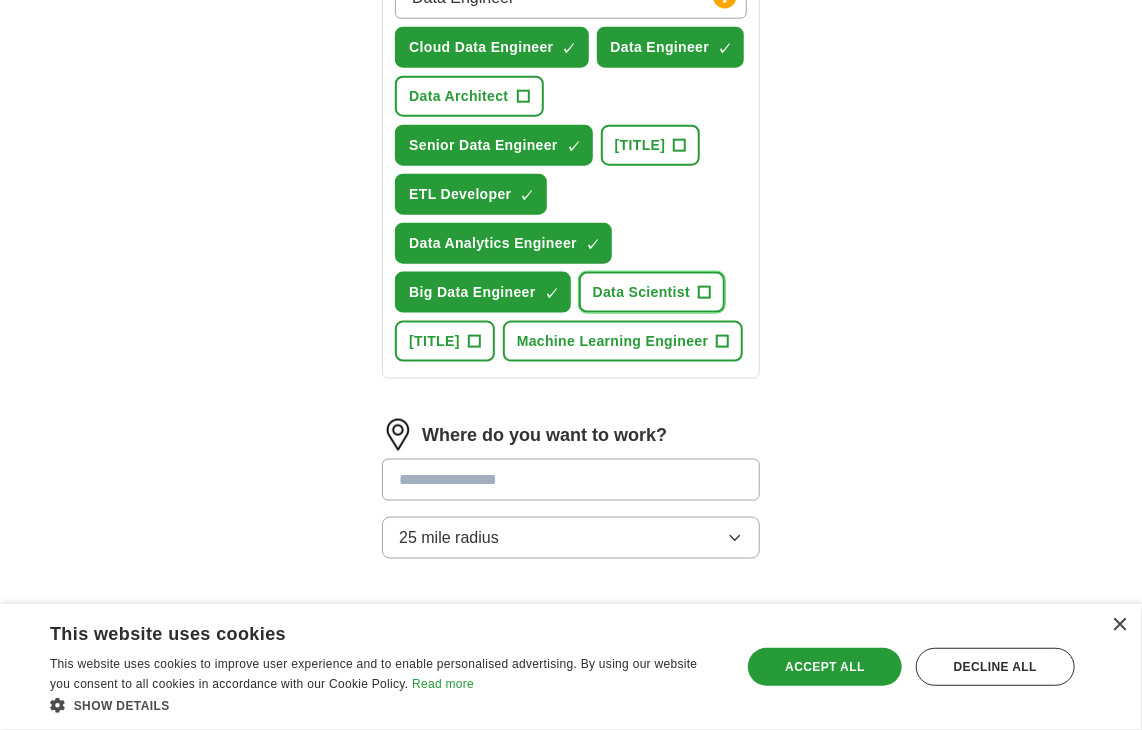 click on "Data Scientist" at bounding box center [642, 292] 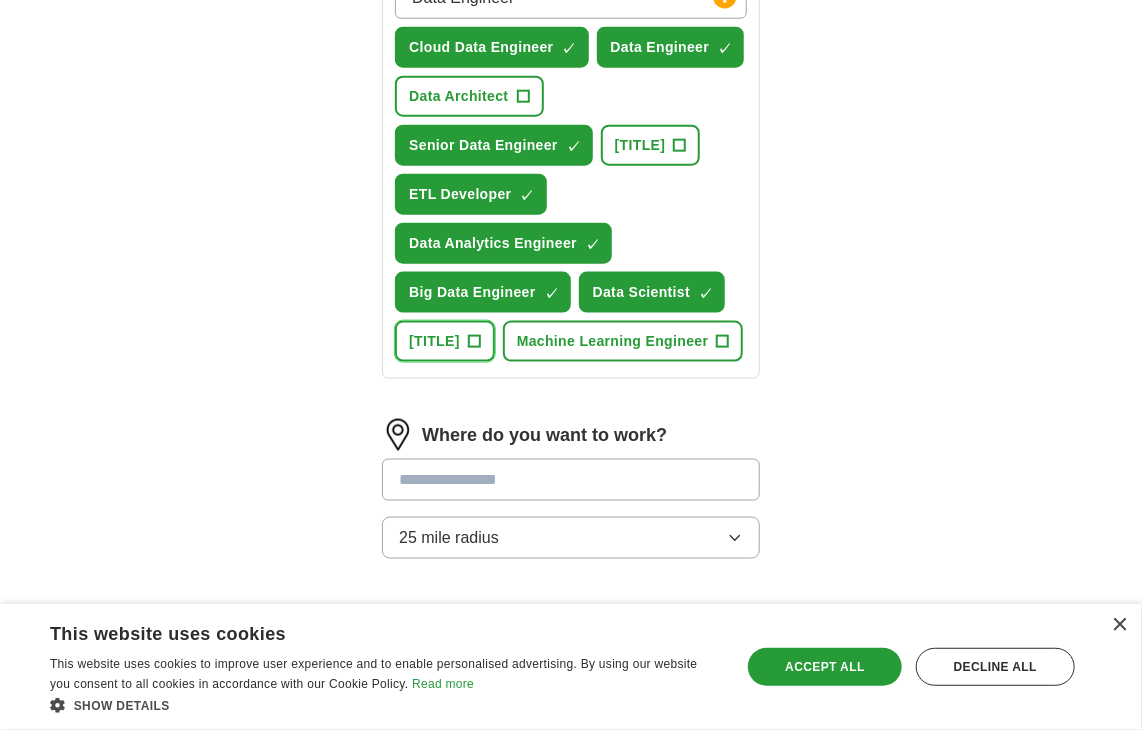 click on "[TITLE]" at bounding box center [434, 341] 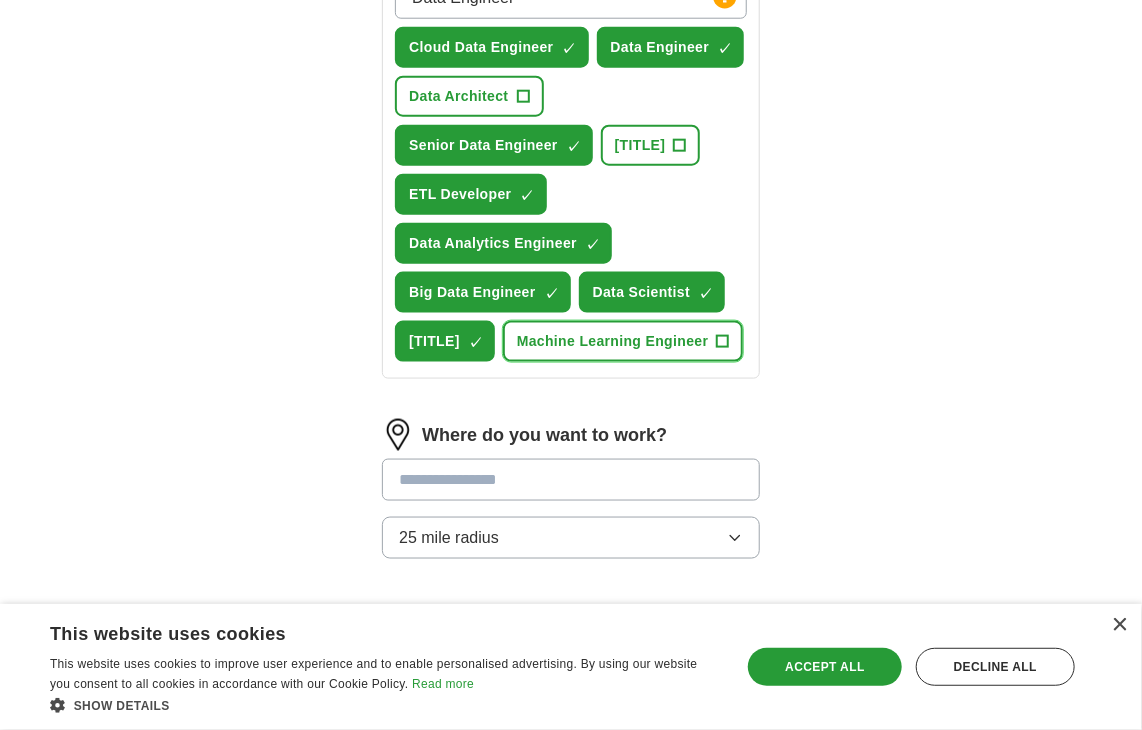 drag, startPoint x: 516, startPoint y: 433, endPoint x: 517, endPoint y: 323, distance: 110.00455 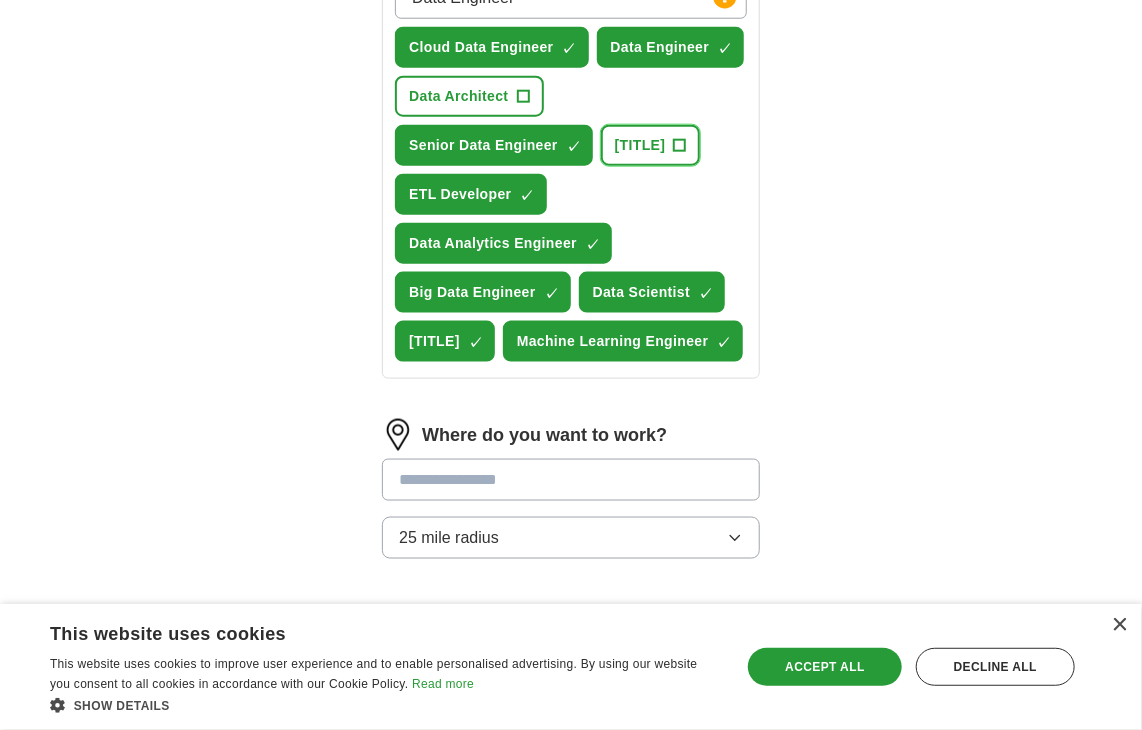drag, startPoint x: 521, startPoint y: 190, endPoint x: 489, endPoint y: 137, distance: 61.91123 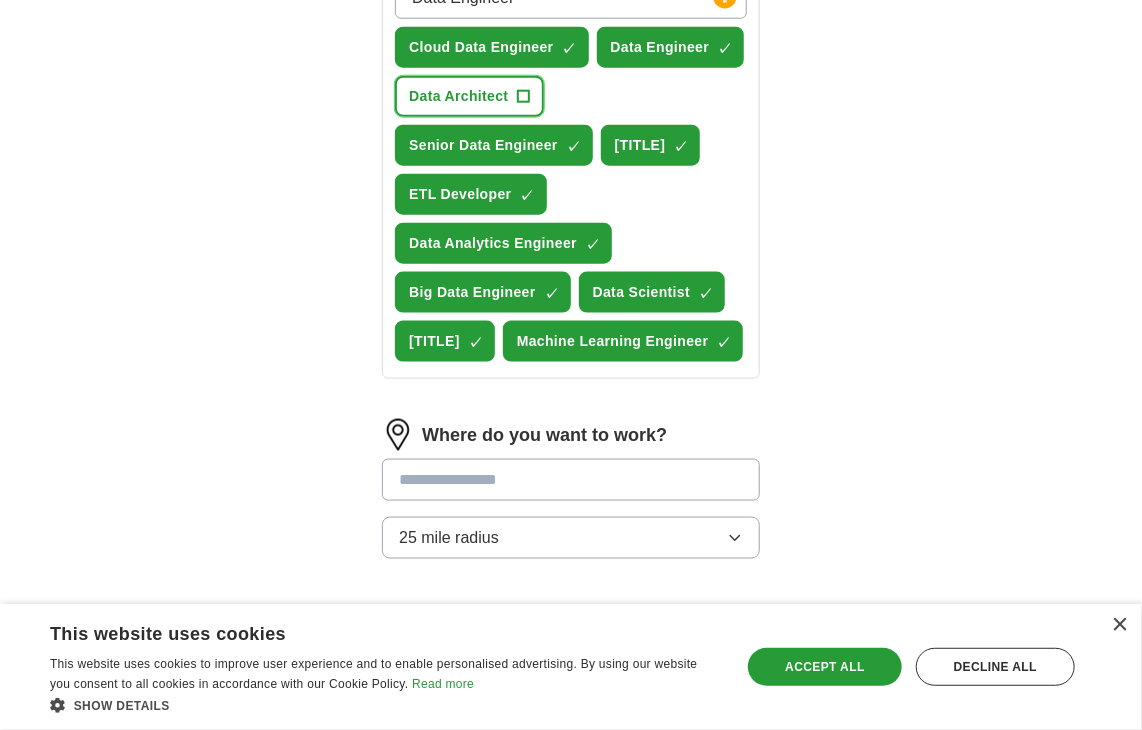 click on "Data Architect" at bounding box center [458, 96] 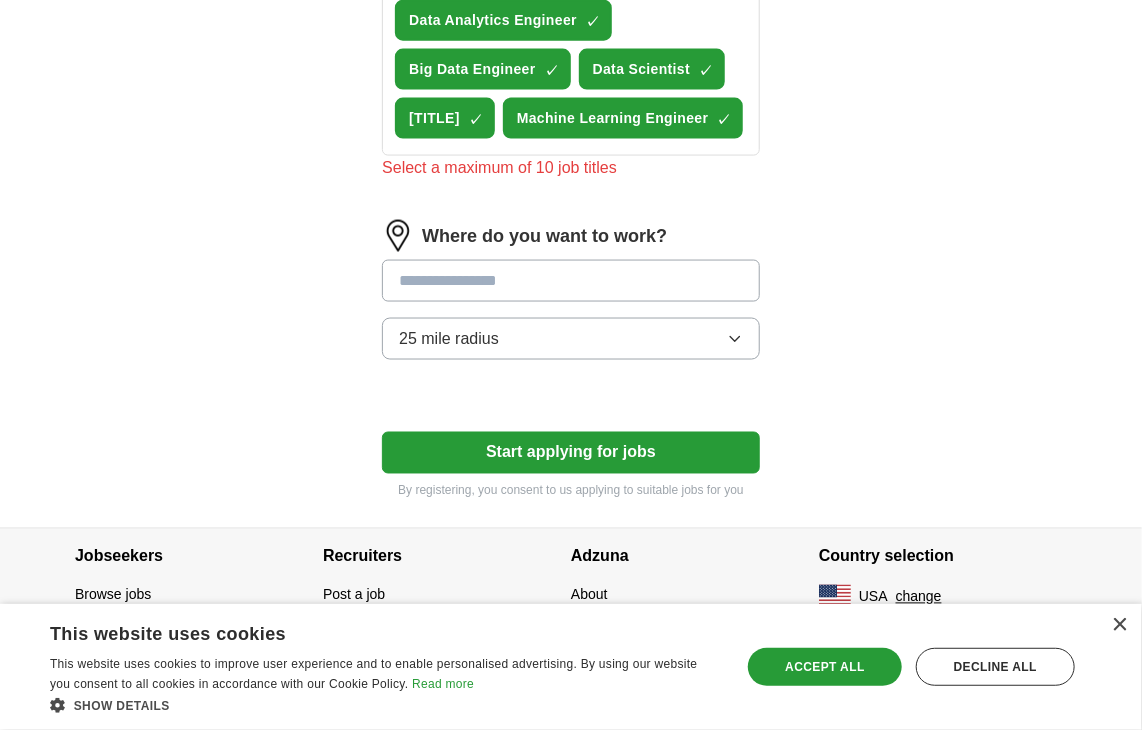 scroll, scrollTop: 800, scrollLeft: 0, axis: vertical 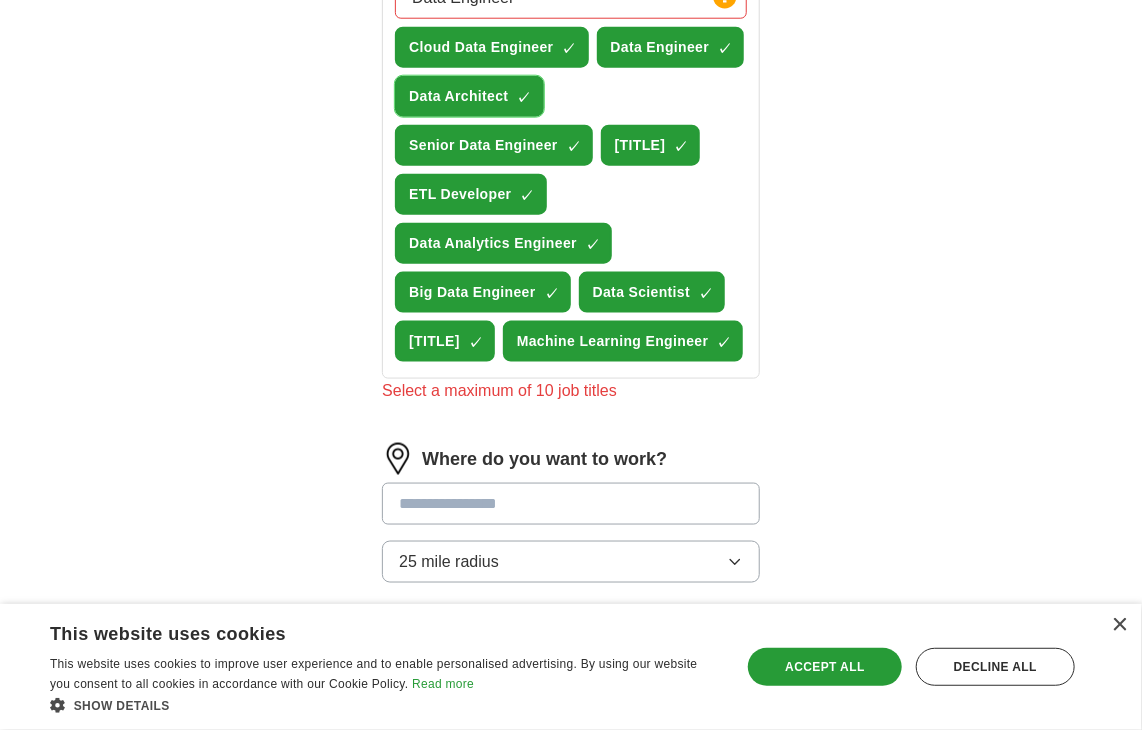click on "Data Architect" at bounding box center (458, 96) 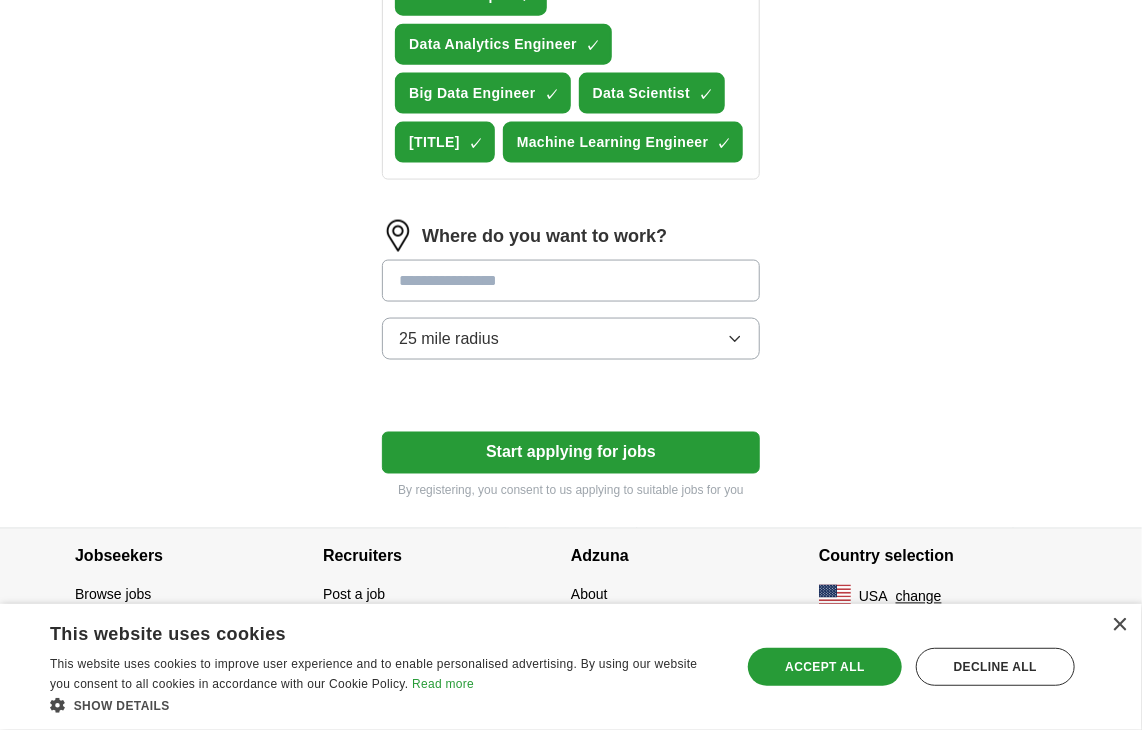 scroll, scrollTop: 1087, scrollLeft: 0, axis: vertical 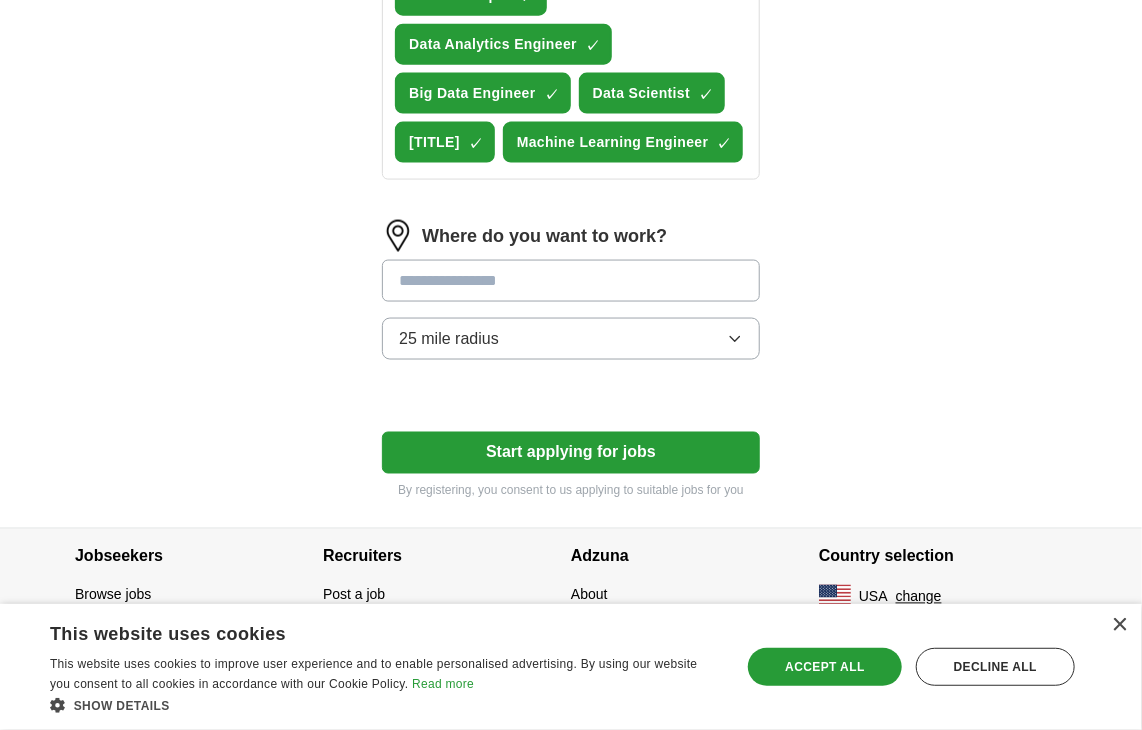 click on "25 mile radius" at bounding box center (571, 339) 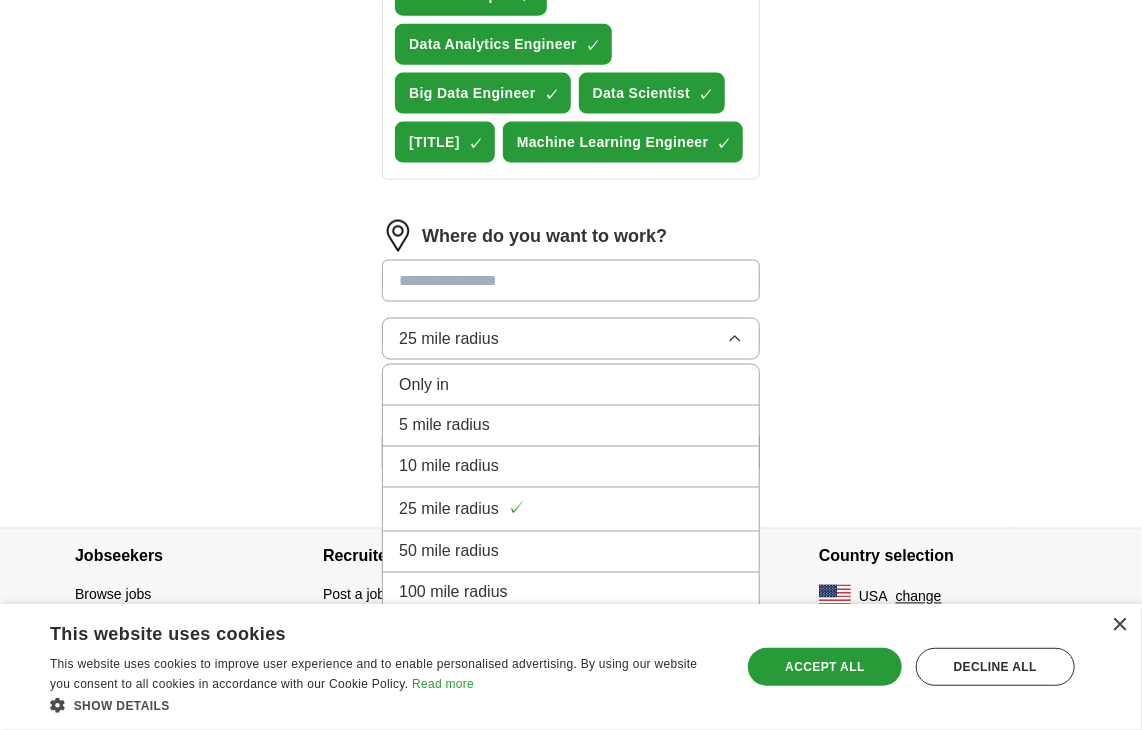 click at bounding box center [571, 281] 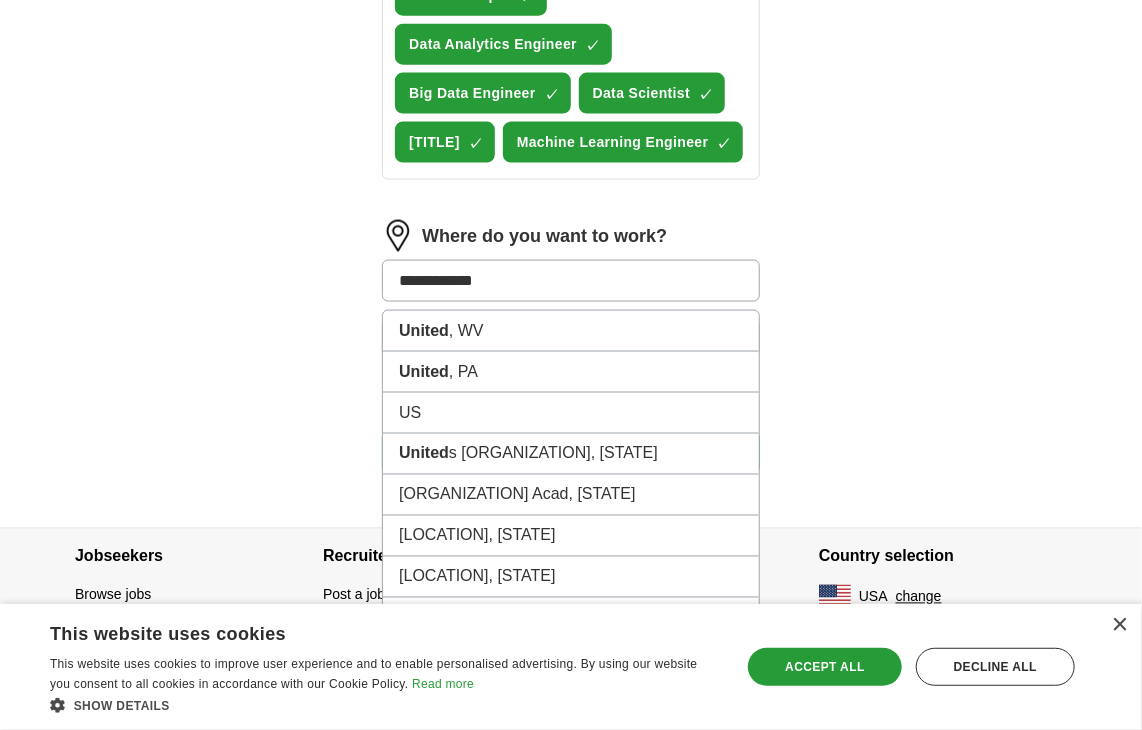 type on "**********" 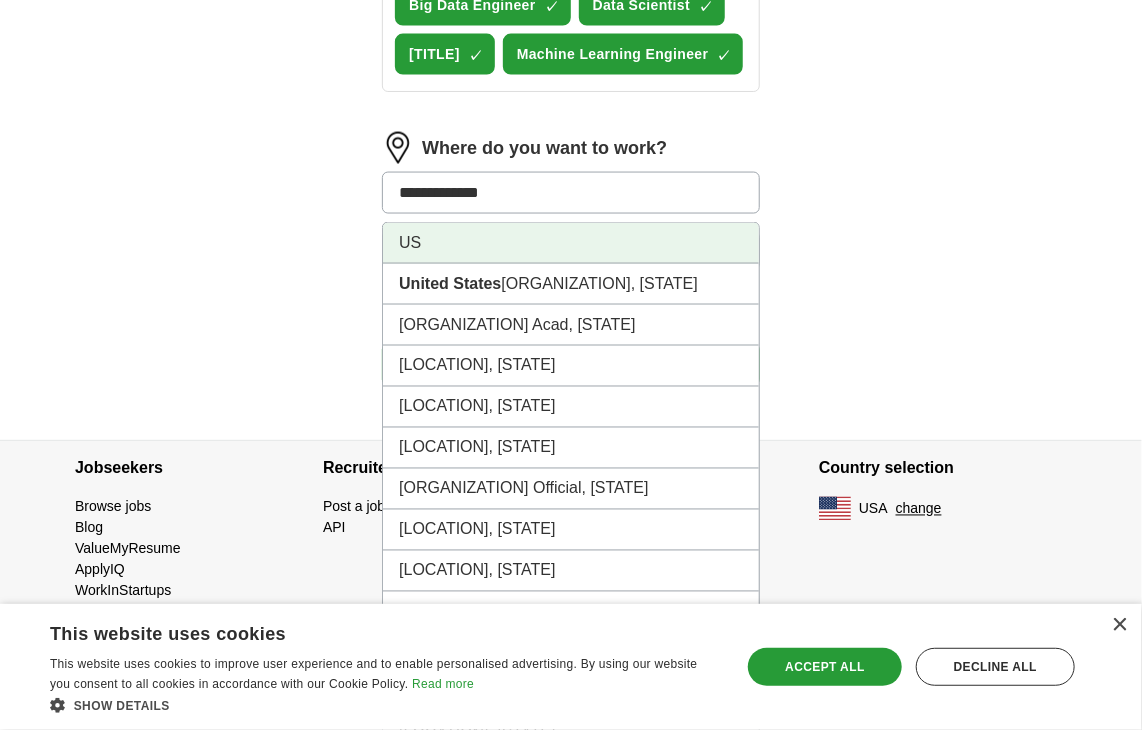 click on "US" at bounding box center [571, 243] 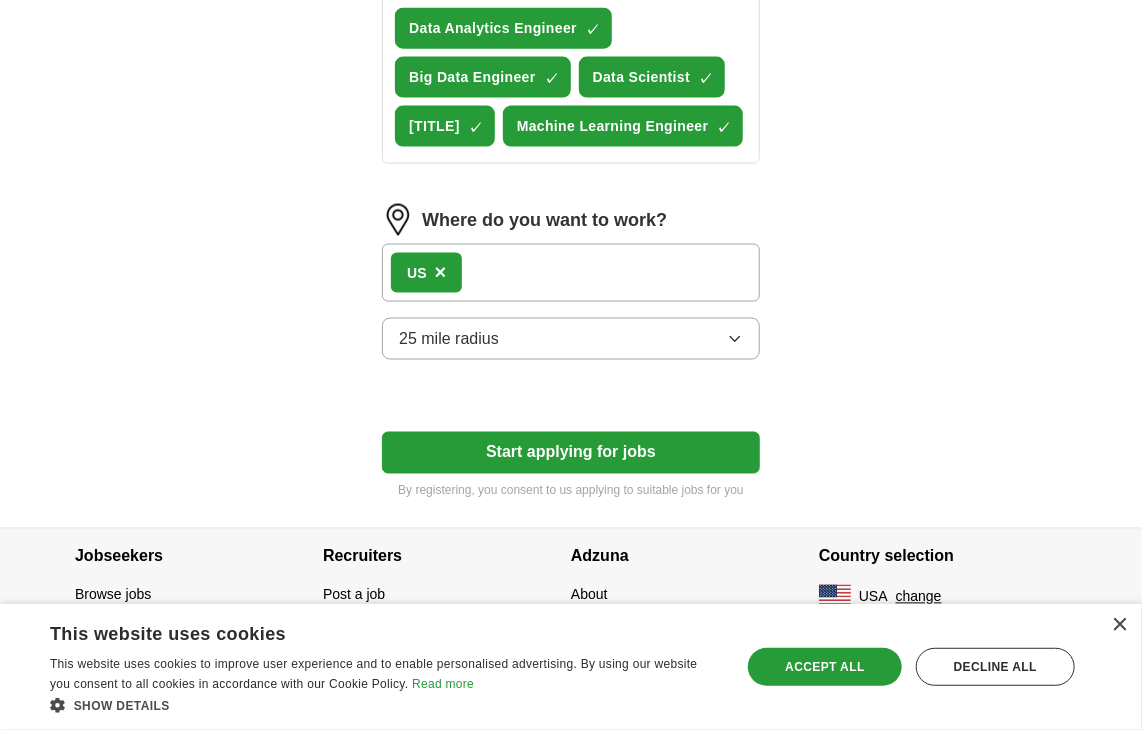 click on "Start applying for jobs" at bounding box center (571, 453) 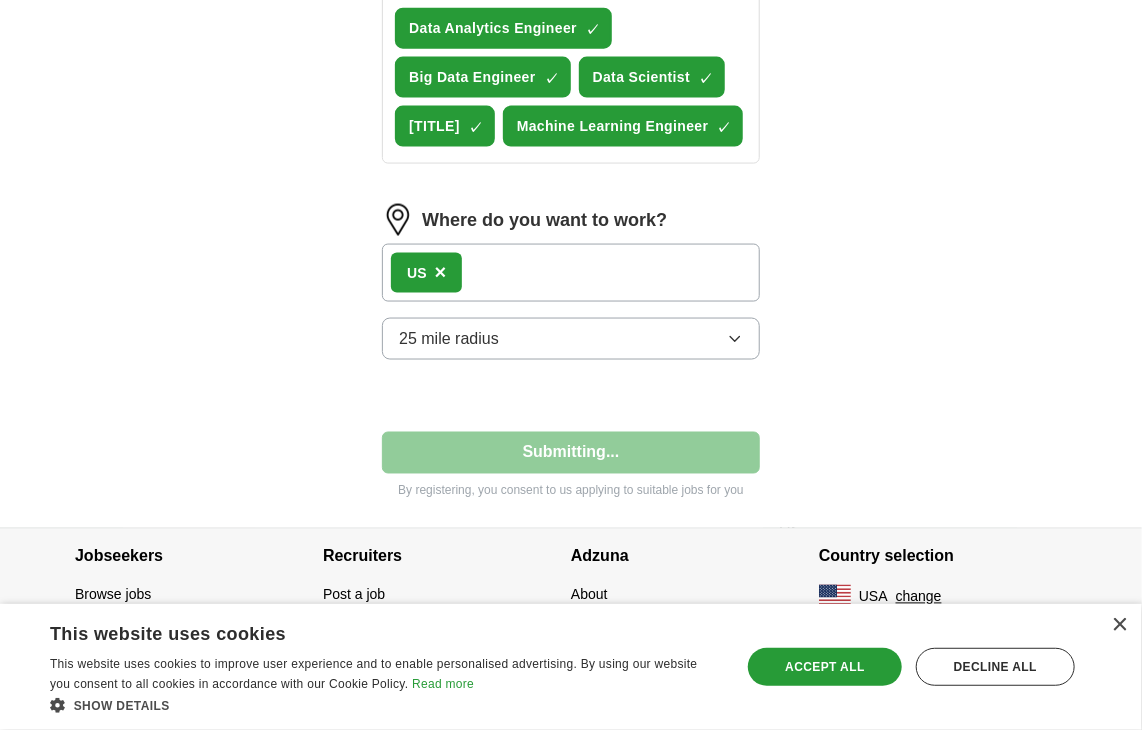 select on "**" 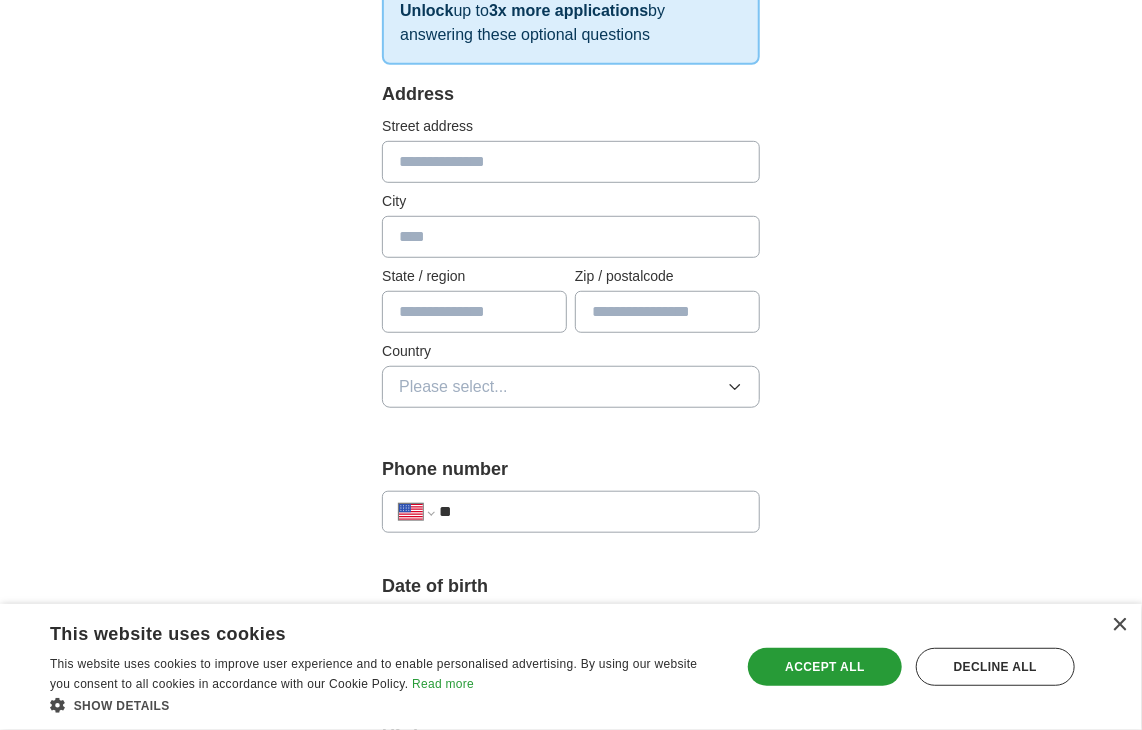 scroll, scrollTop: 400, scrollLeft: 0, axis: vertical 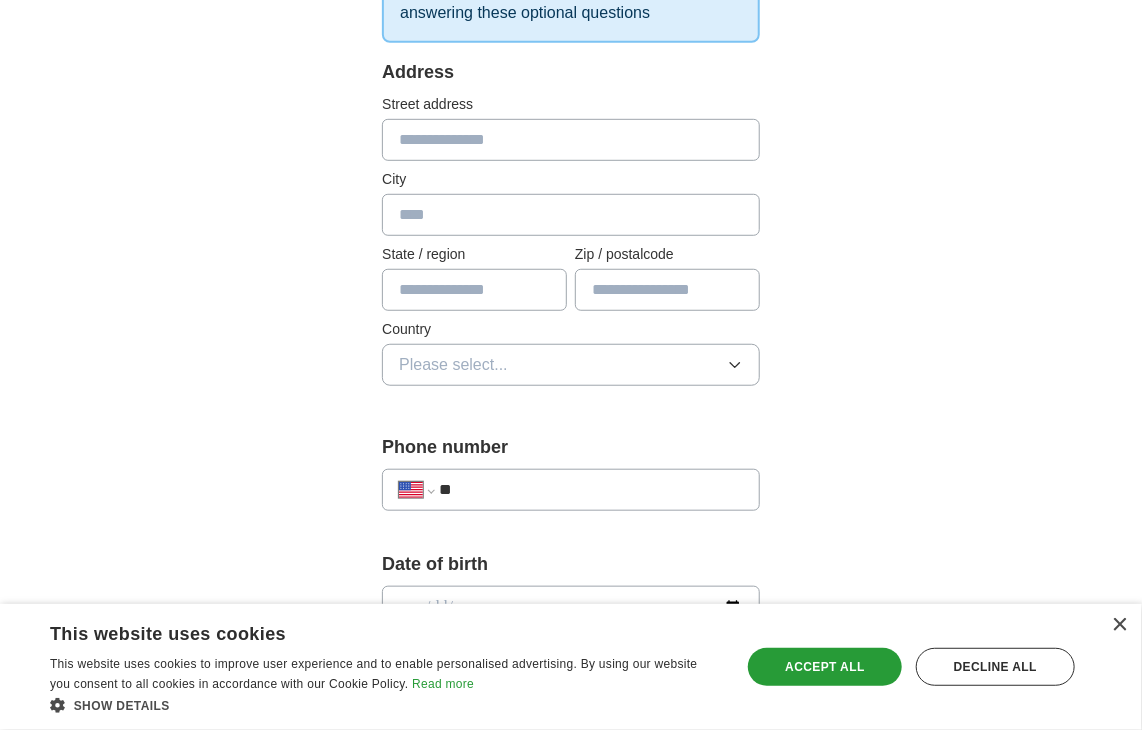 click at bounding box center (571, 140) 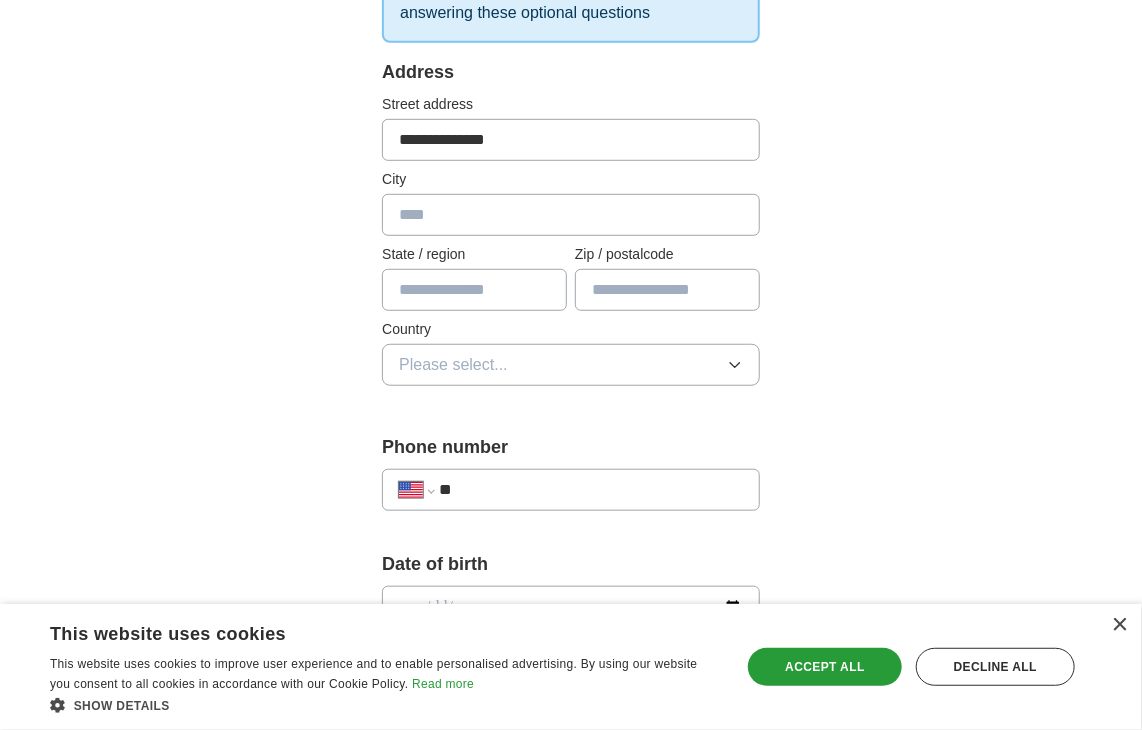 type on "******" 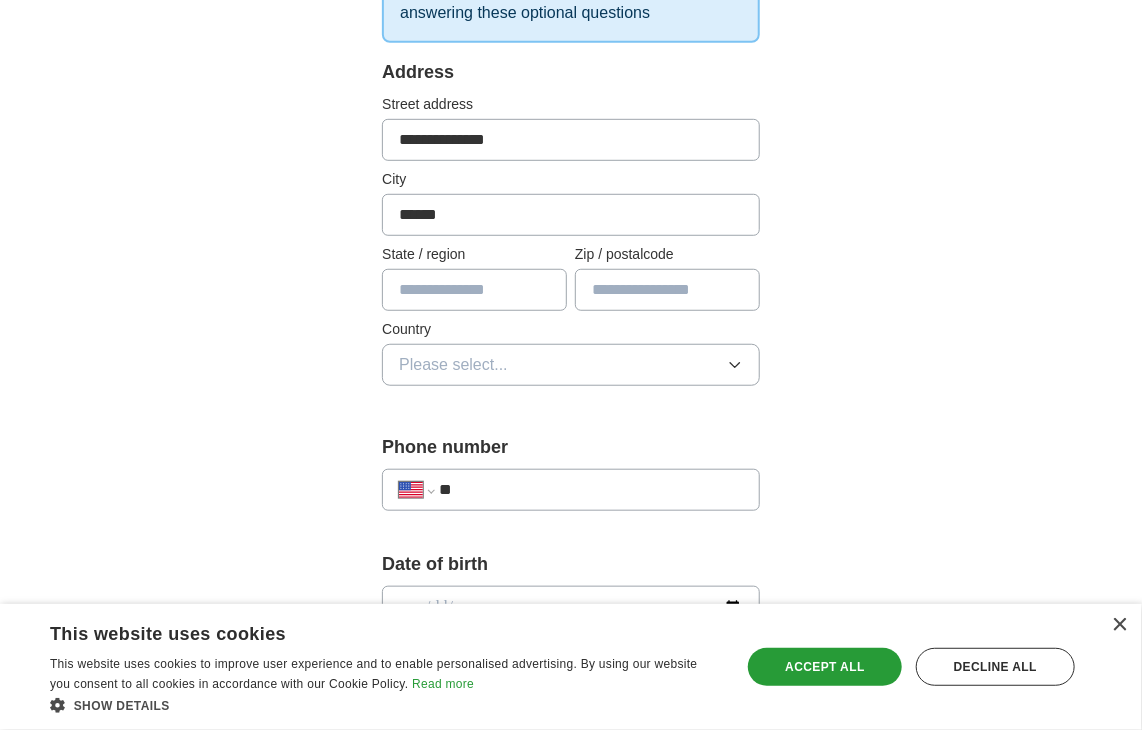 type on "*****" 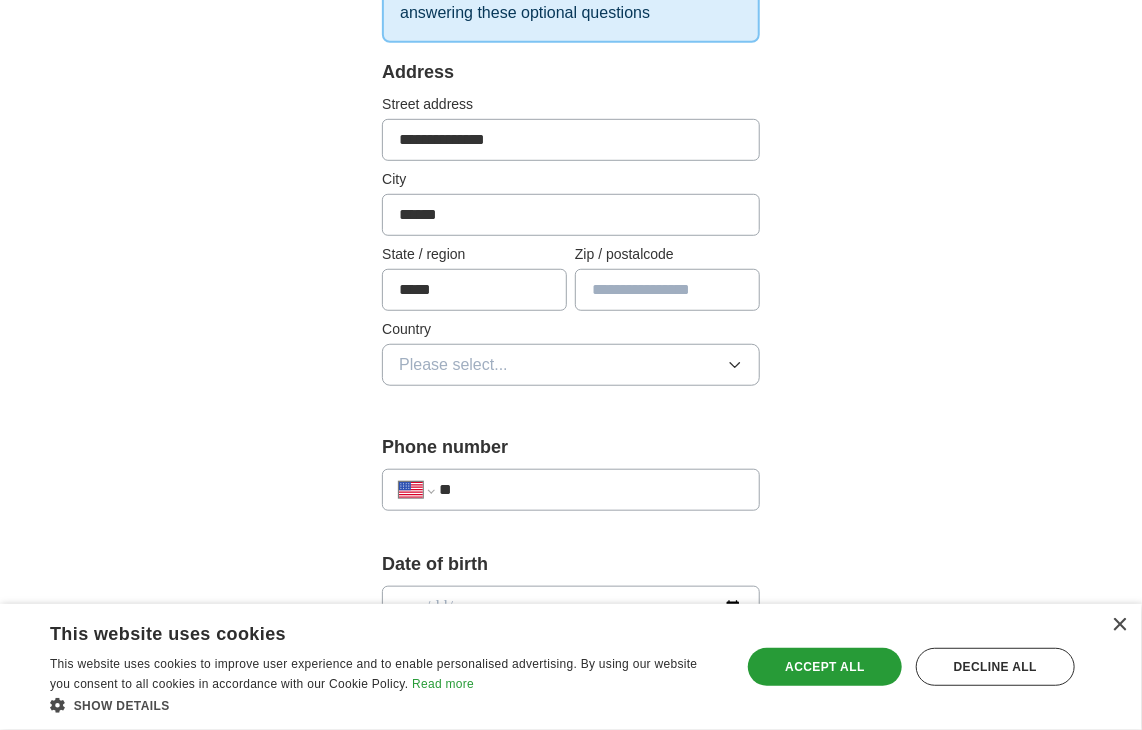 type on "*****" 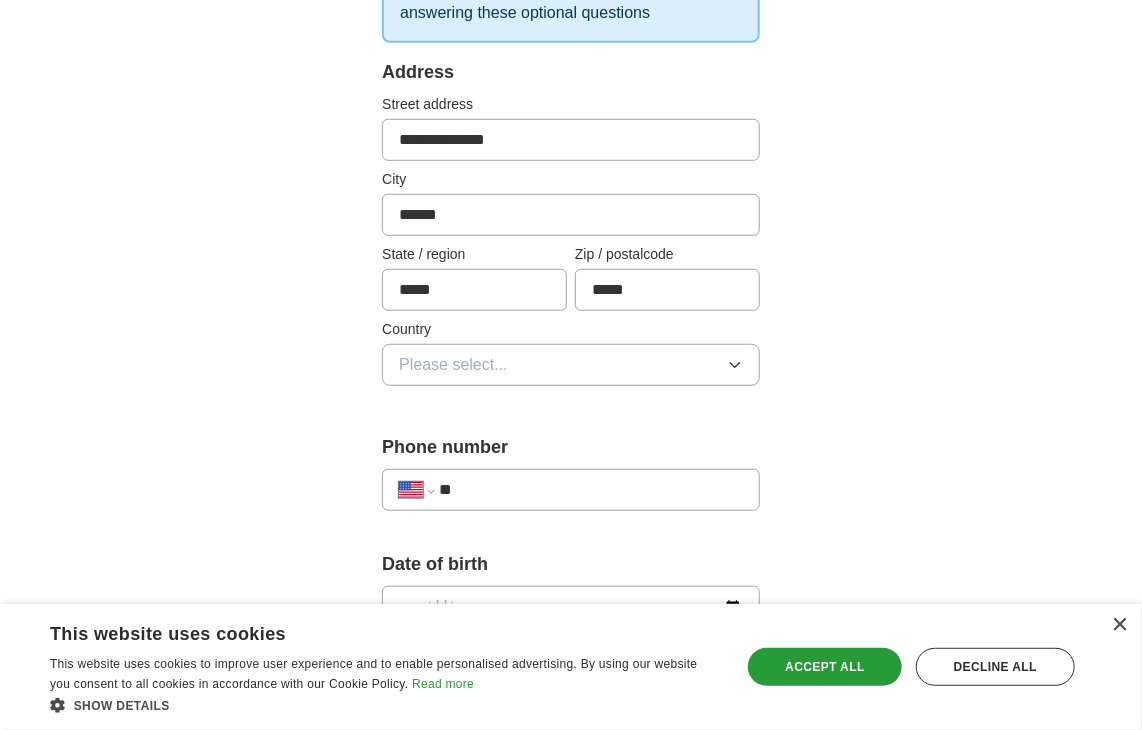 click on "Please select..." at bounding box center [453, 365] 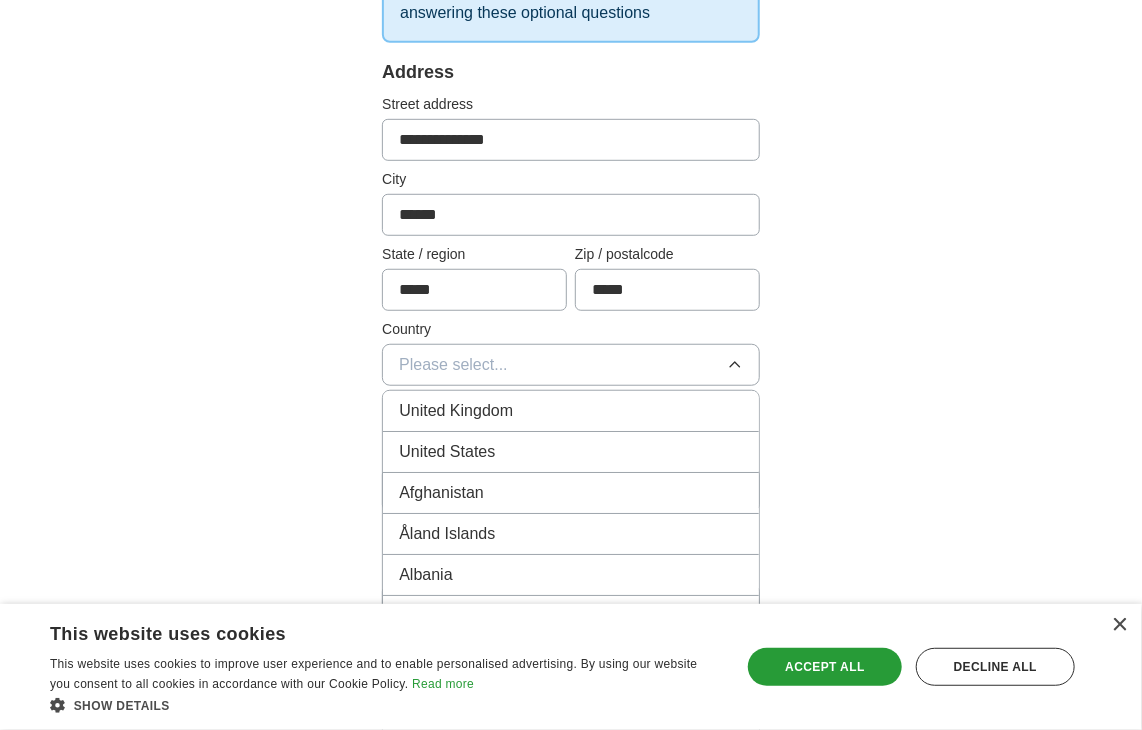 click on "United States" at bounding box center [447, 452] 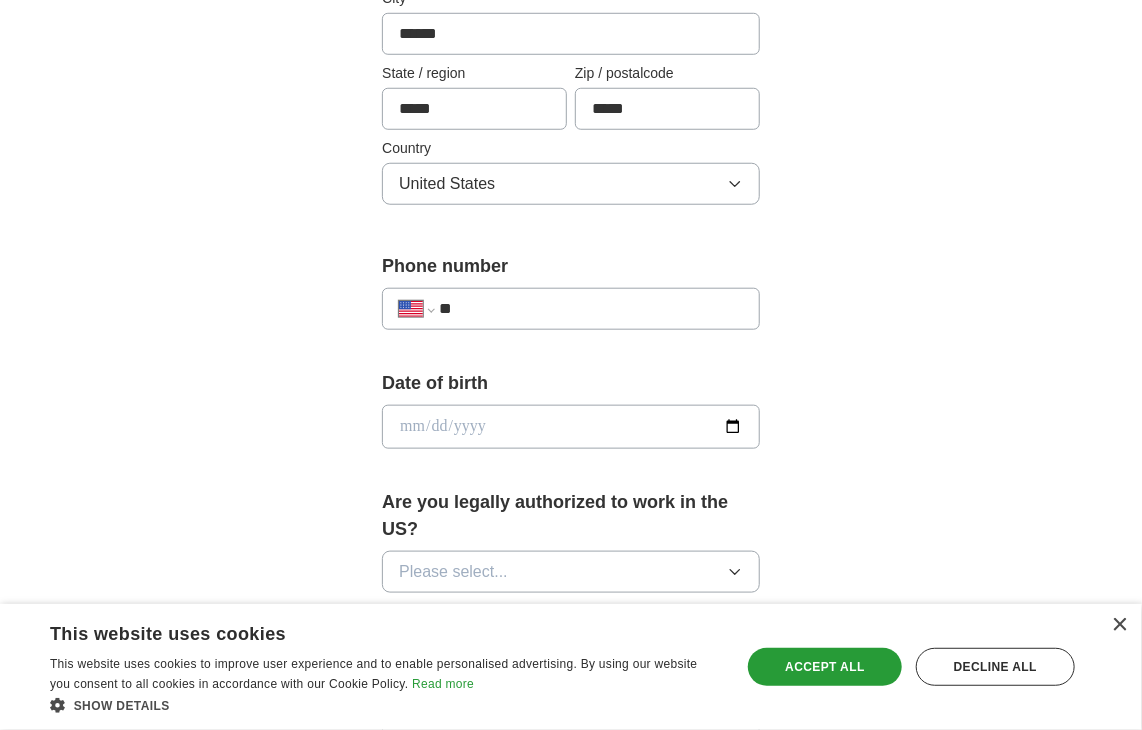 scroll, scrollTop: 700, scrollLeft: 0, axis: vertical 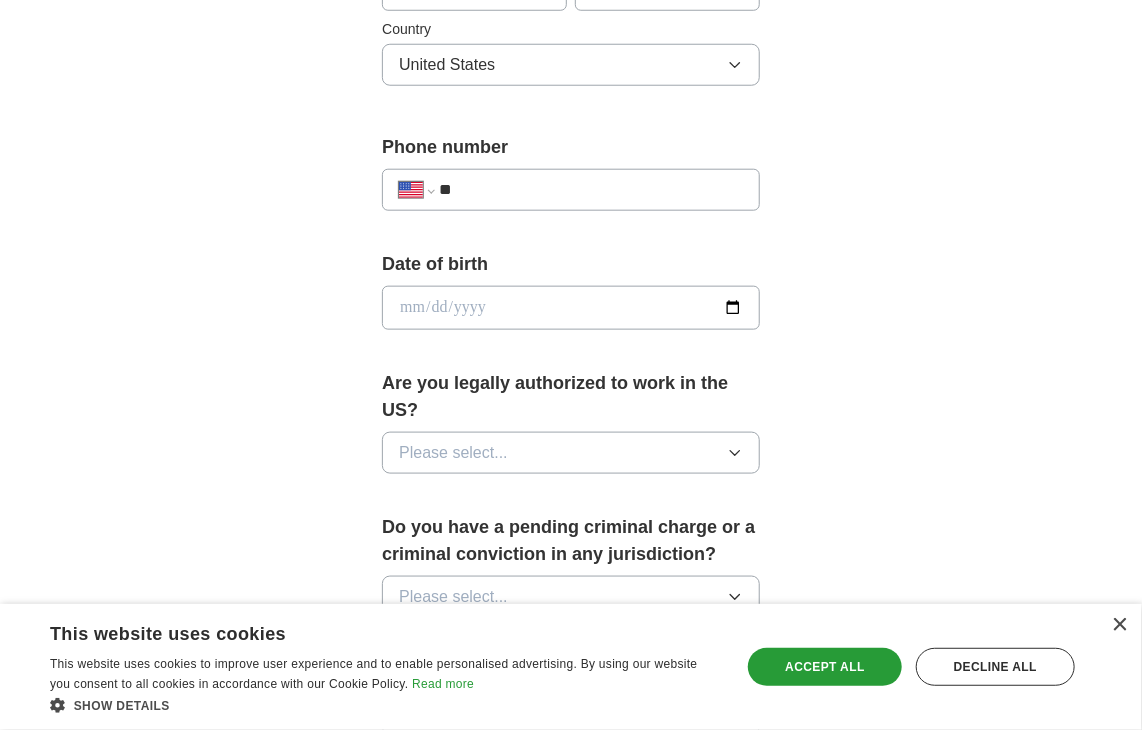 click on "**" at bounding box center [591, 190] 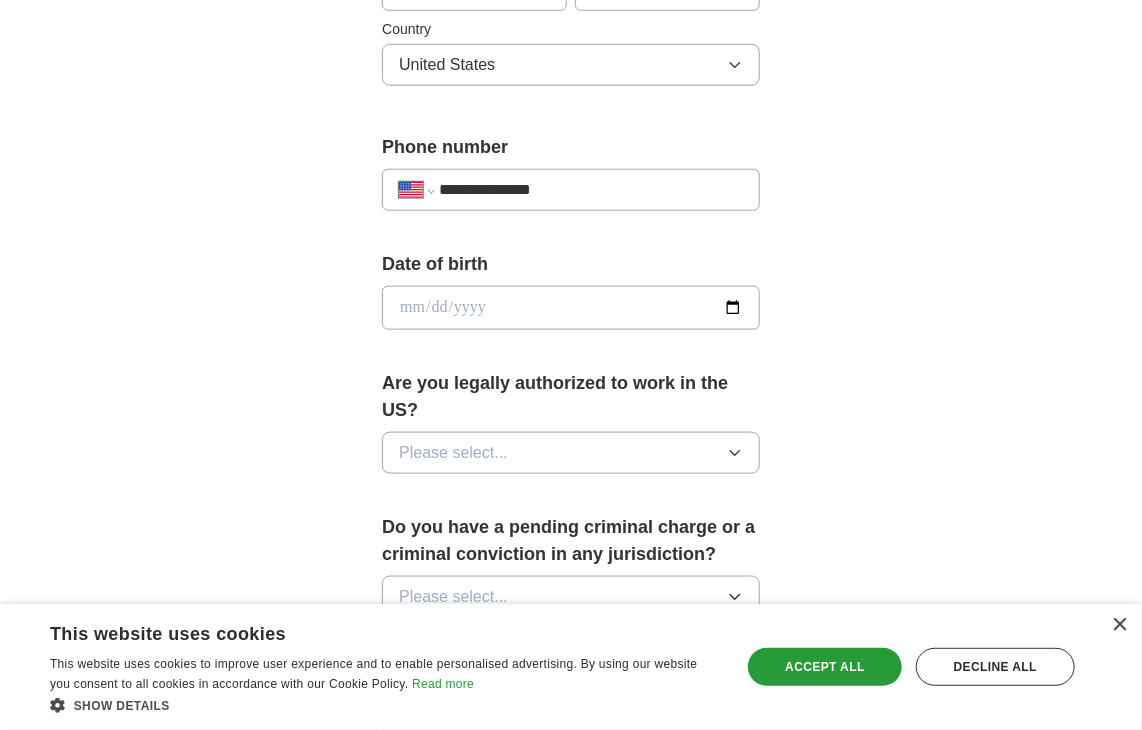 type on "**********" 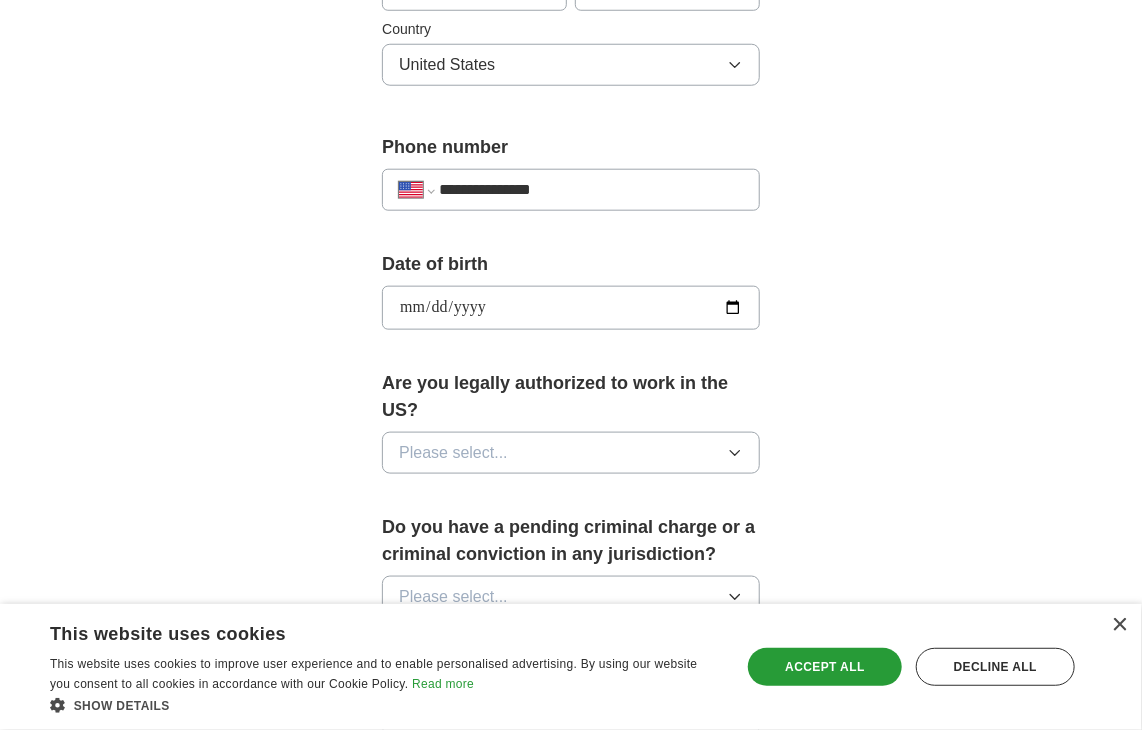 type on "**********" 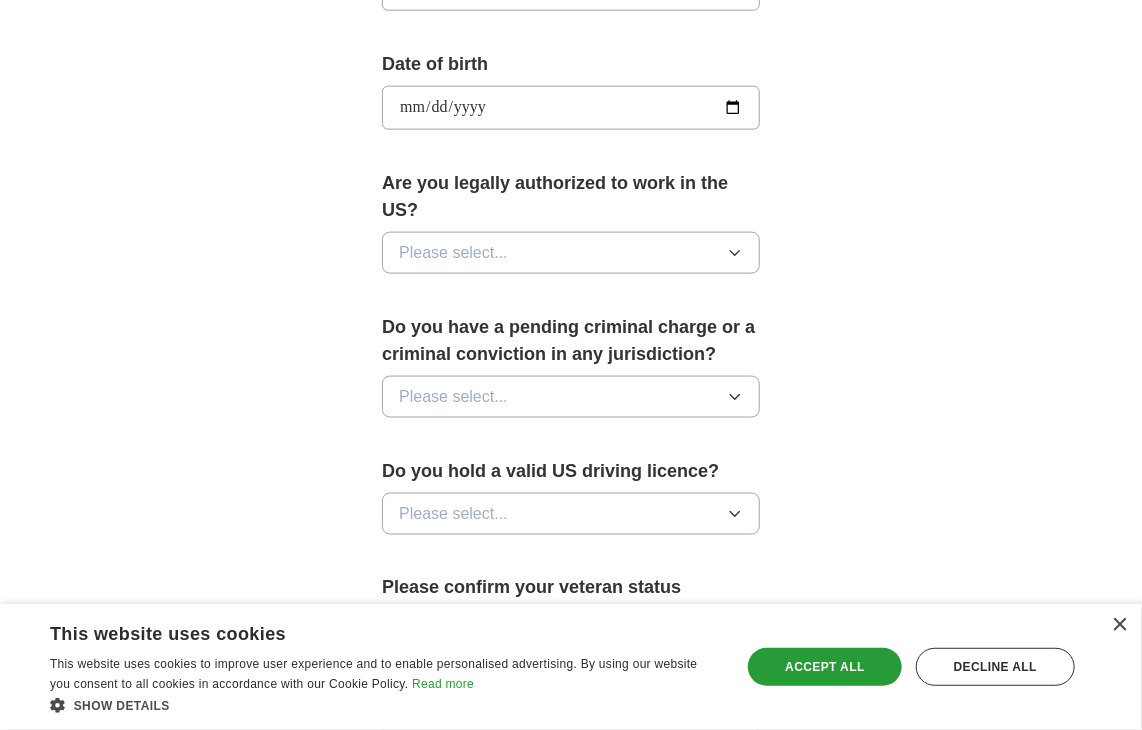 click on "Please select..." at bounding box center [453, 253] 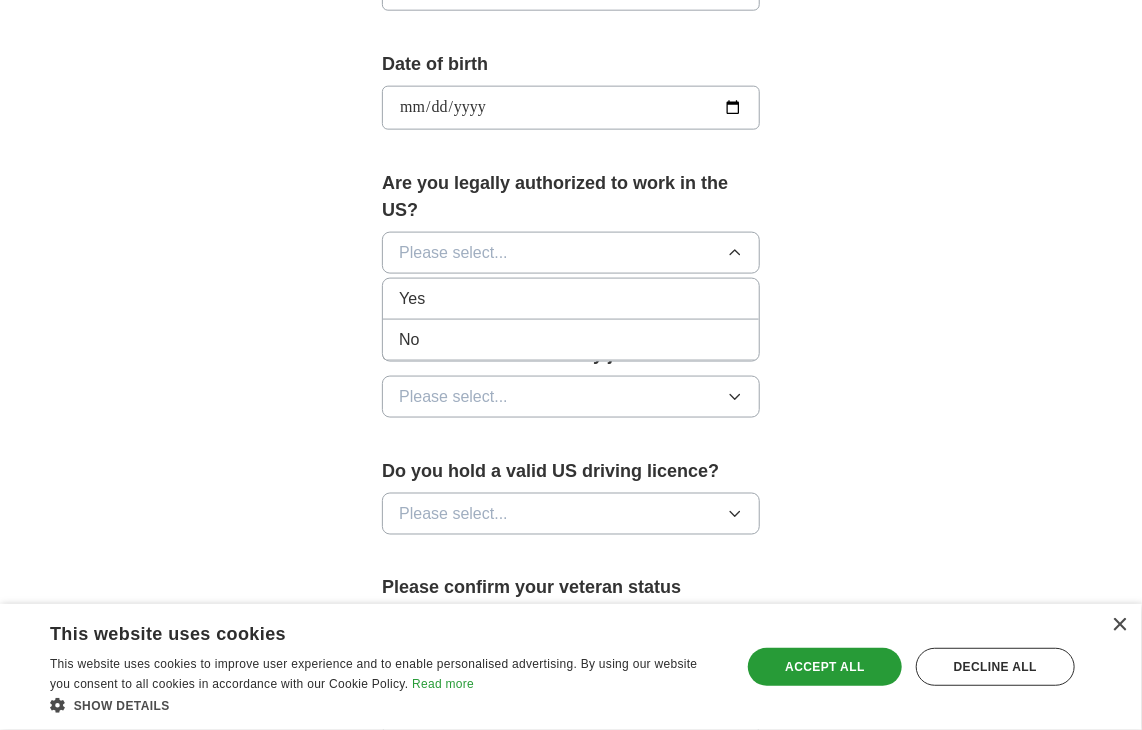 click on "Yes" at bounding box center (571, 299) 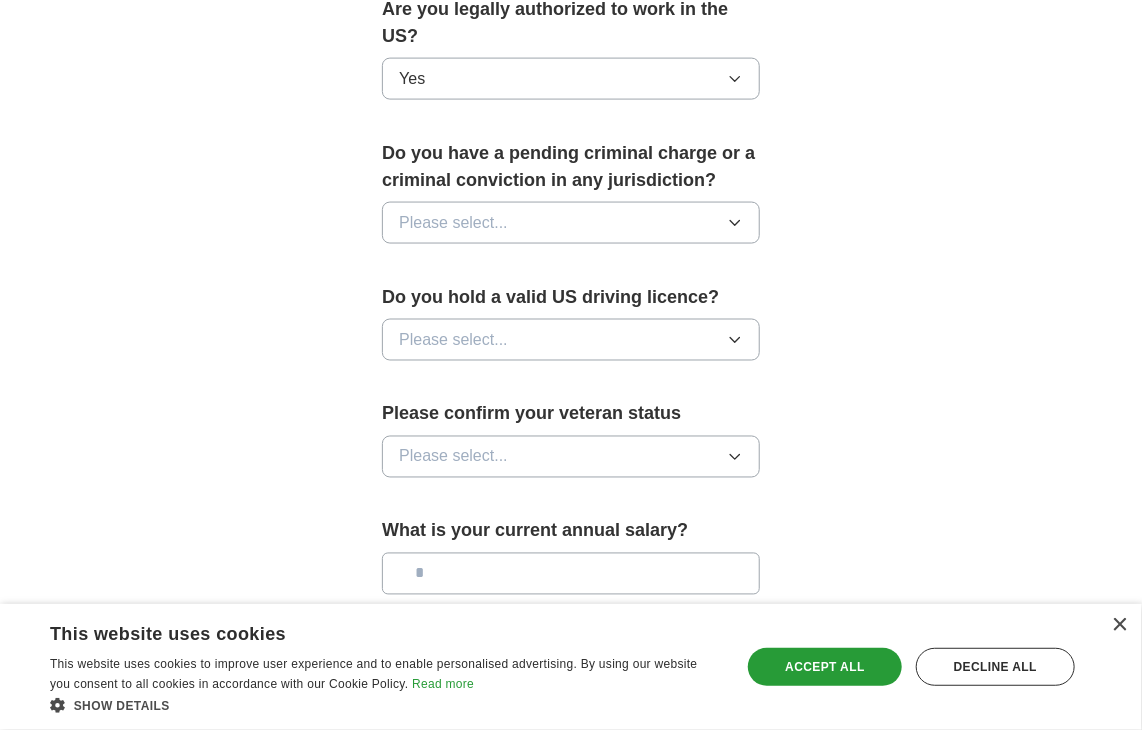 scroll, scrollTop: 1100, scrollLeft: 0, axis: vertical 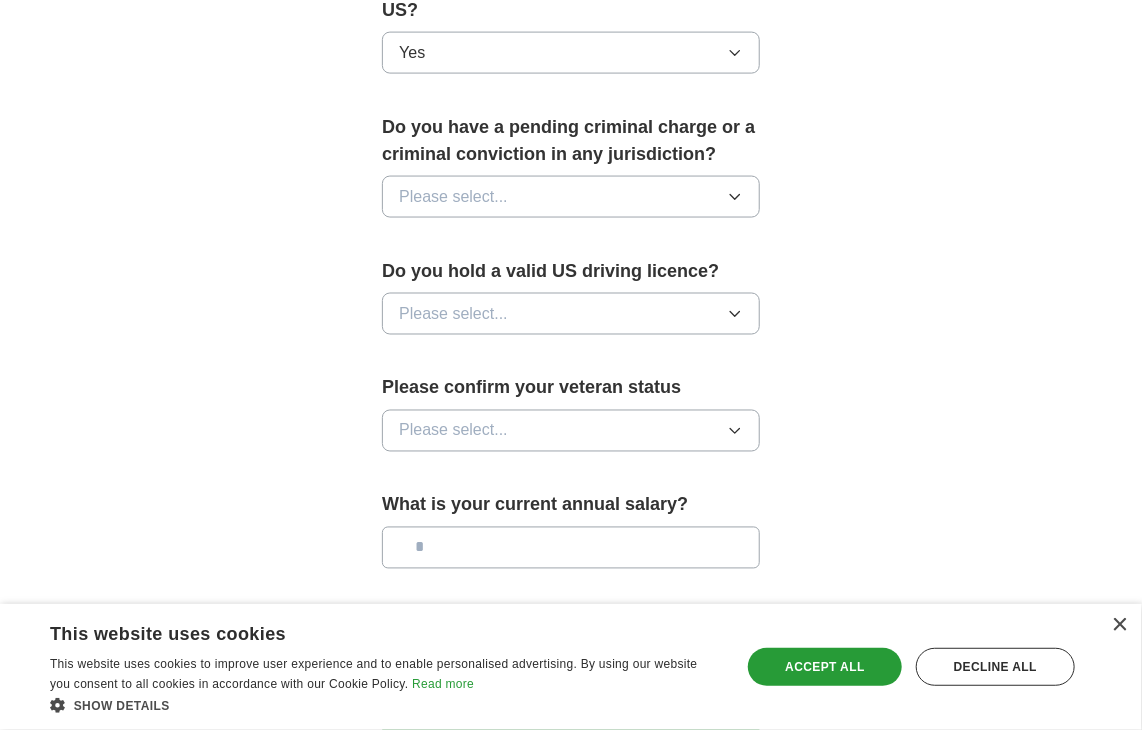 click on "Please select..." at bounding box center [453, 197] 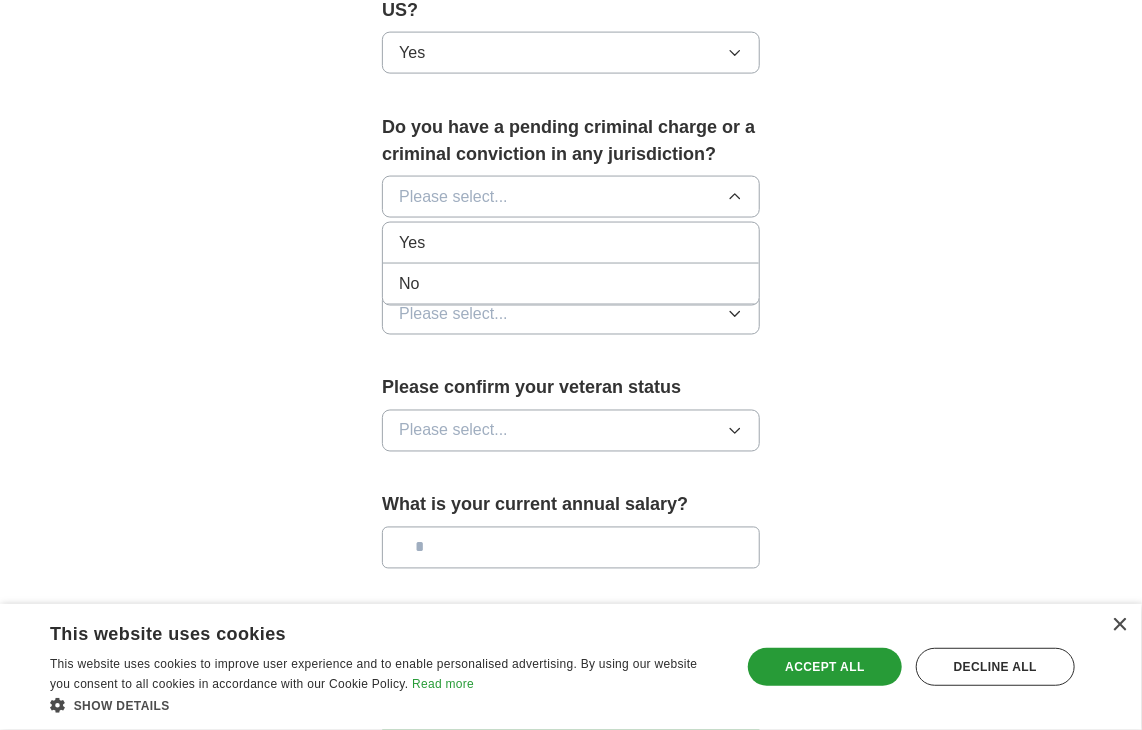 click on "No" at bounding box center [571, 284] 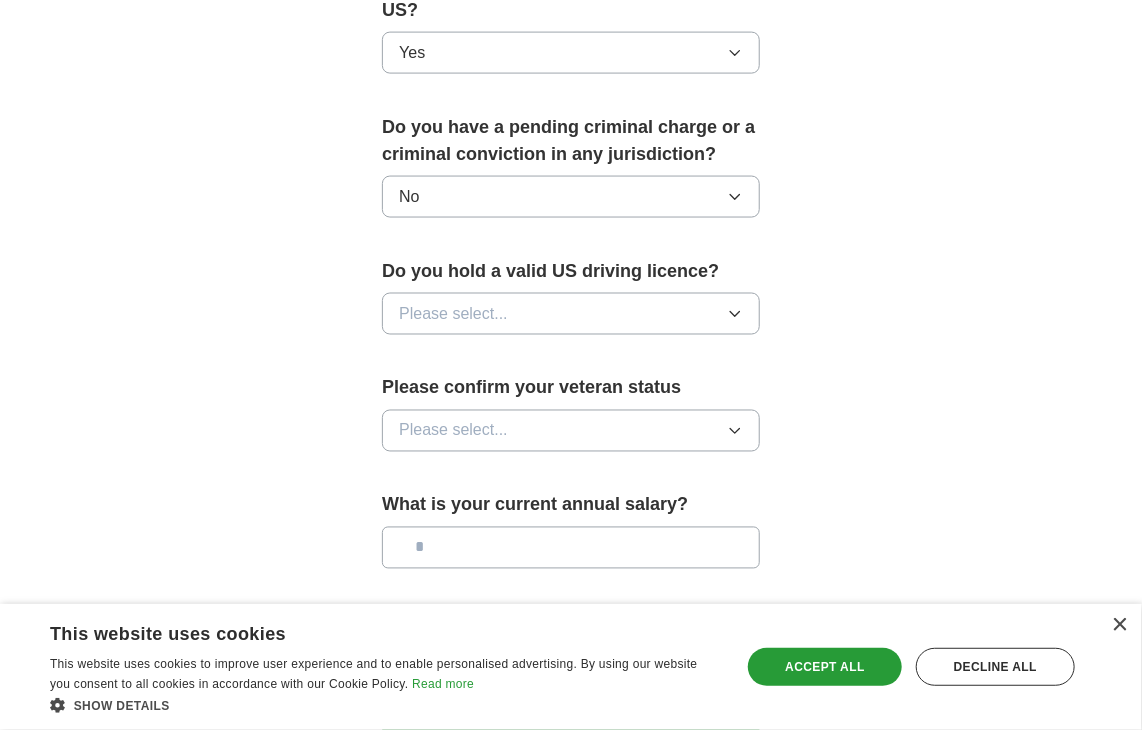 click on "Please select..." at bounding box center (453, 314) 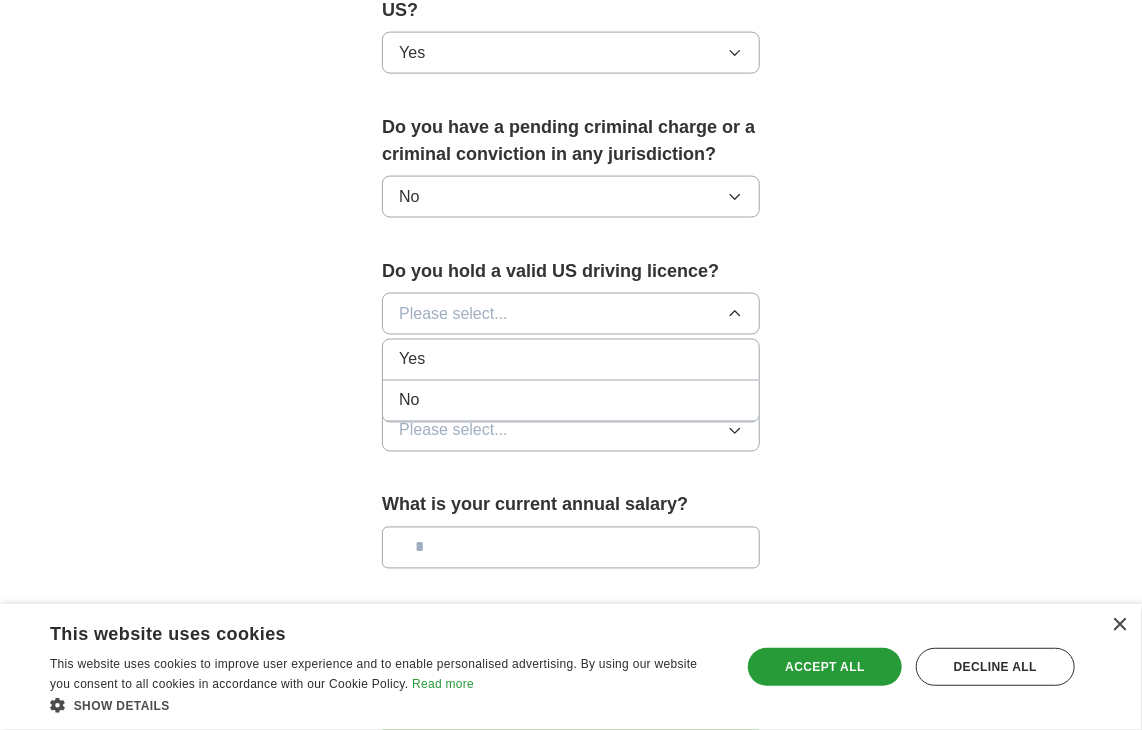 click on "Yes" at bounding box center (571, 360) 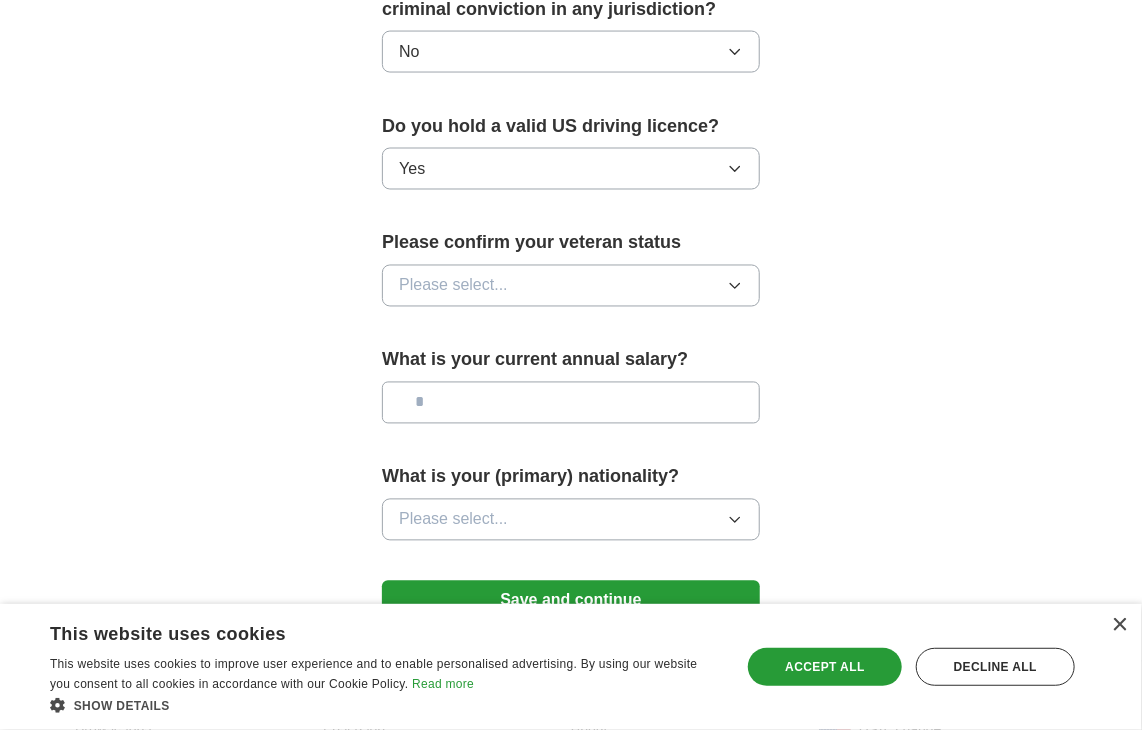 scroll, scrollTop: 1300, scrollLeft: 0, axis: vertical 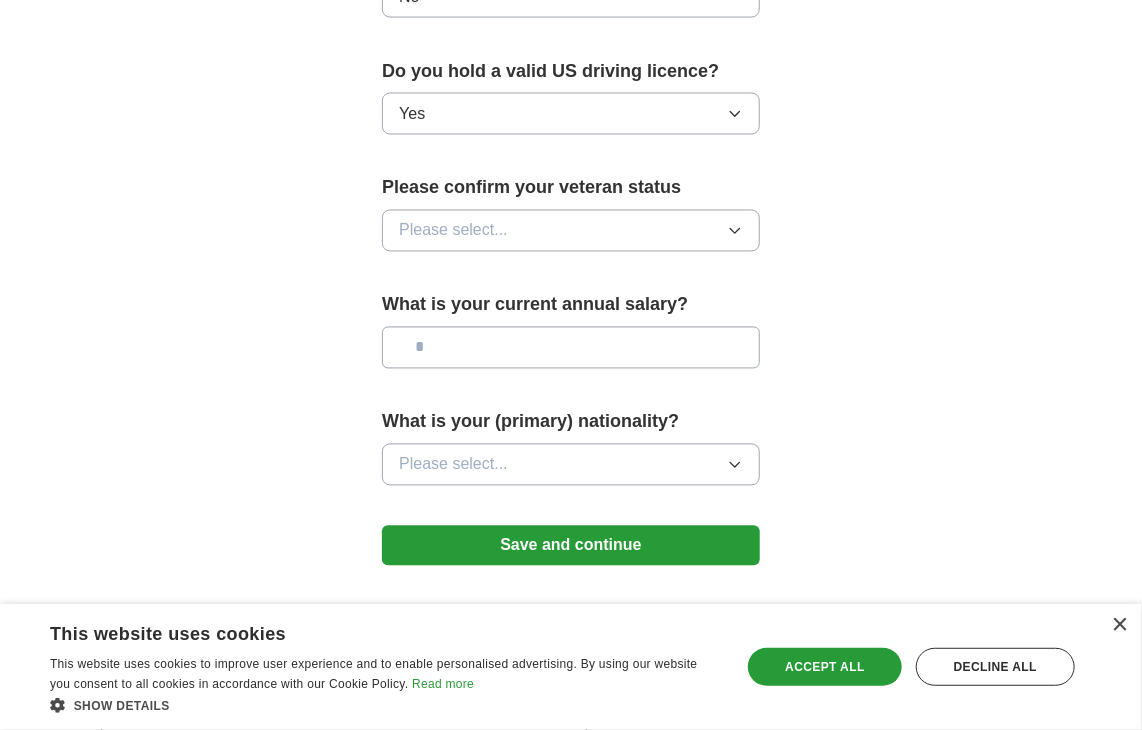 click on "Please select..." at bounding box center (571, 231) 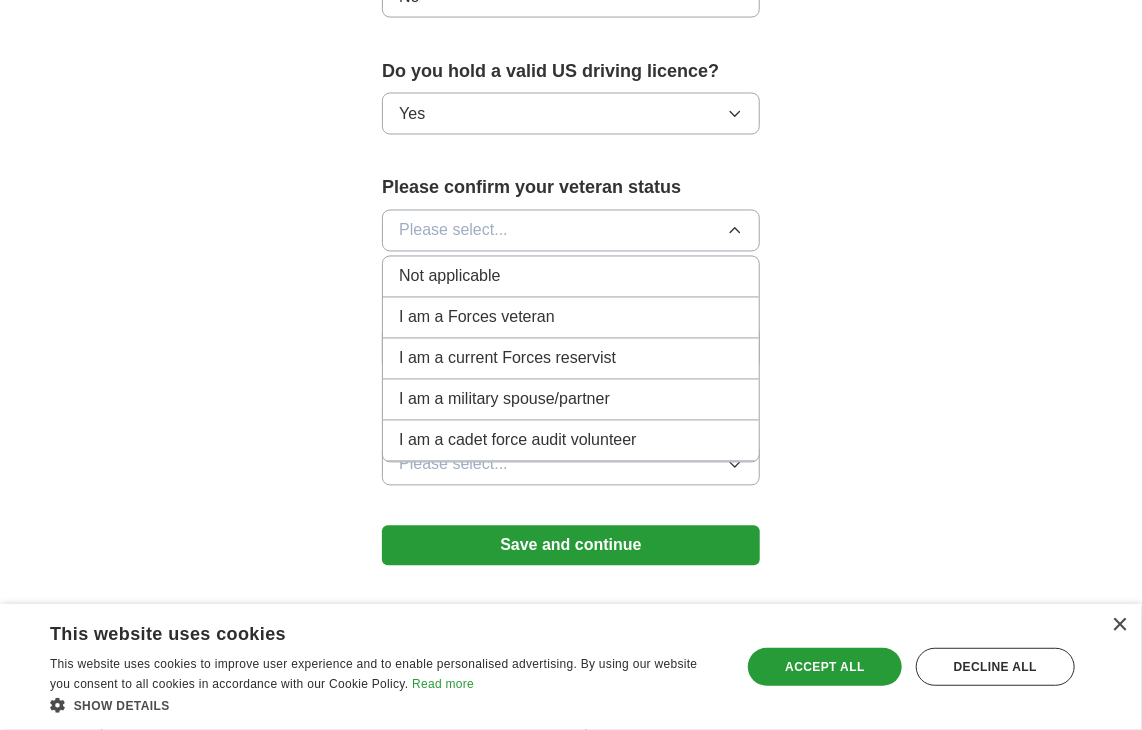 click on "Not applicable" at bounding box center [571, 277] 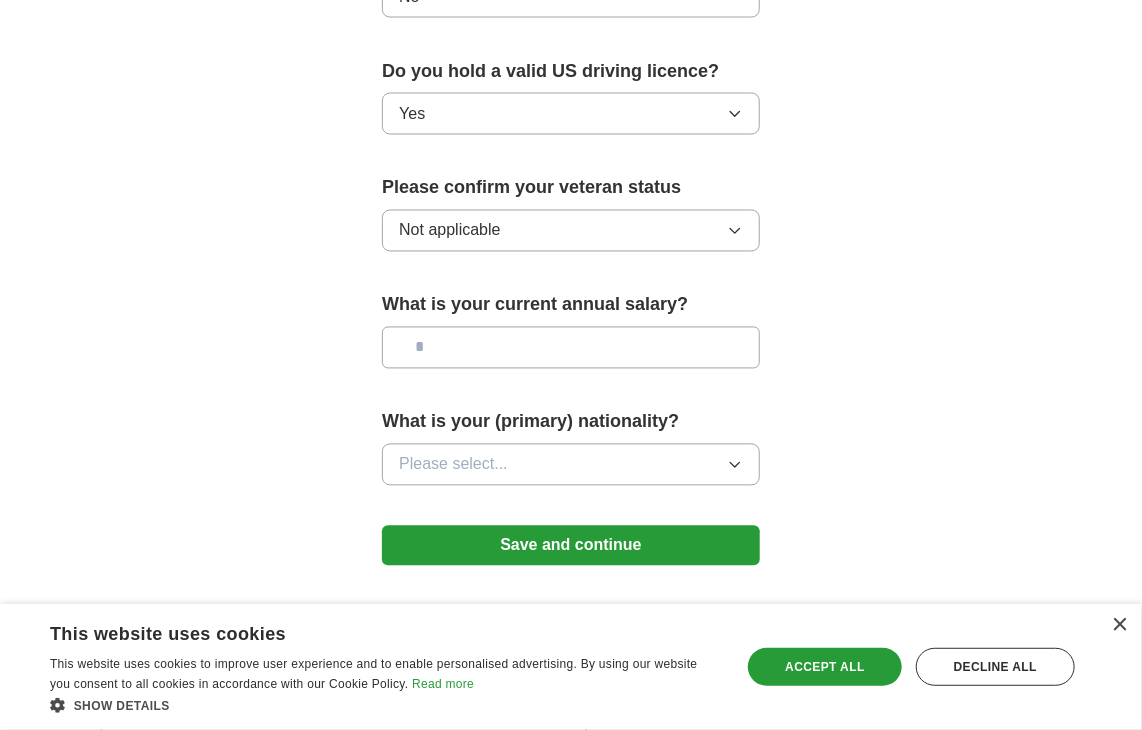 click at bounding box center [571, 348] 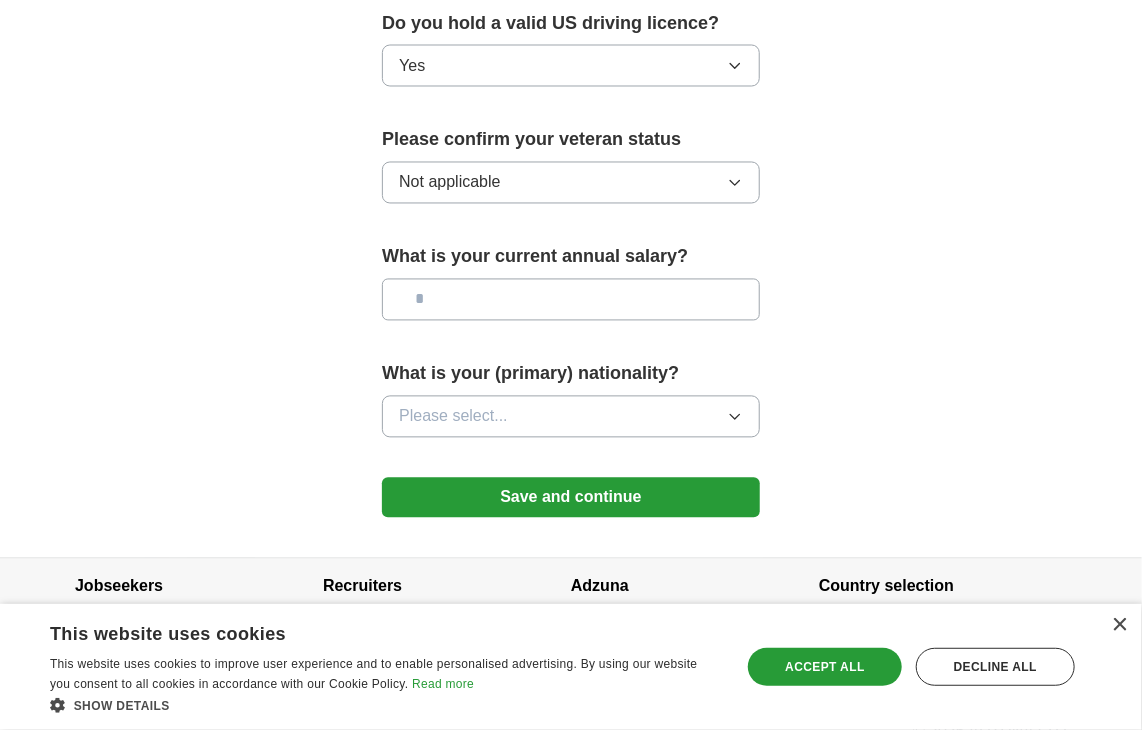 scroll, scrollTop: 1372, scrollLeft: 0, axis: vertical 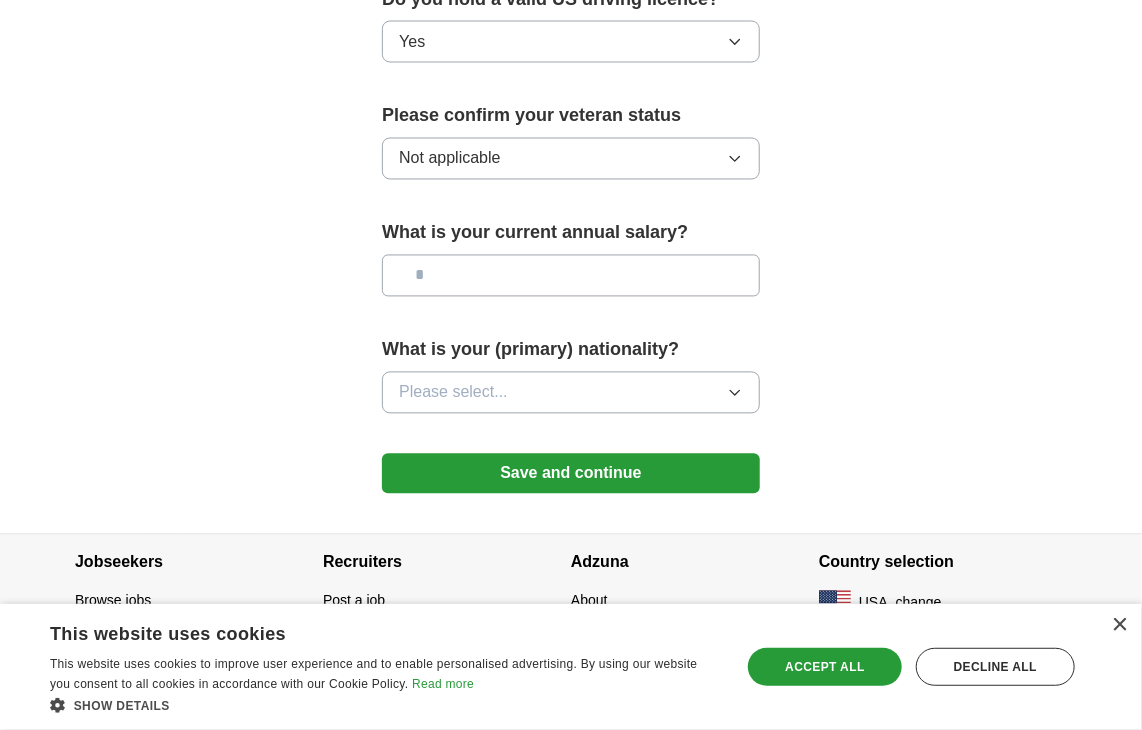 click on "Please select..." at bounding box center [571, 393] 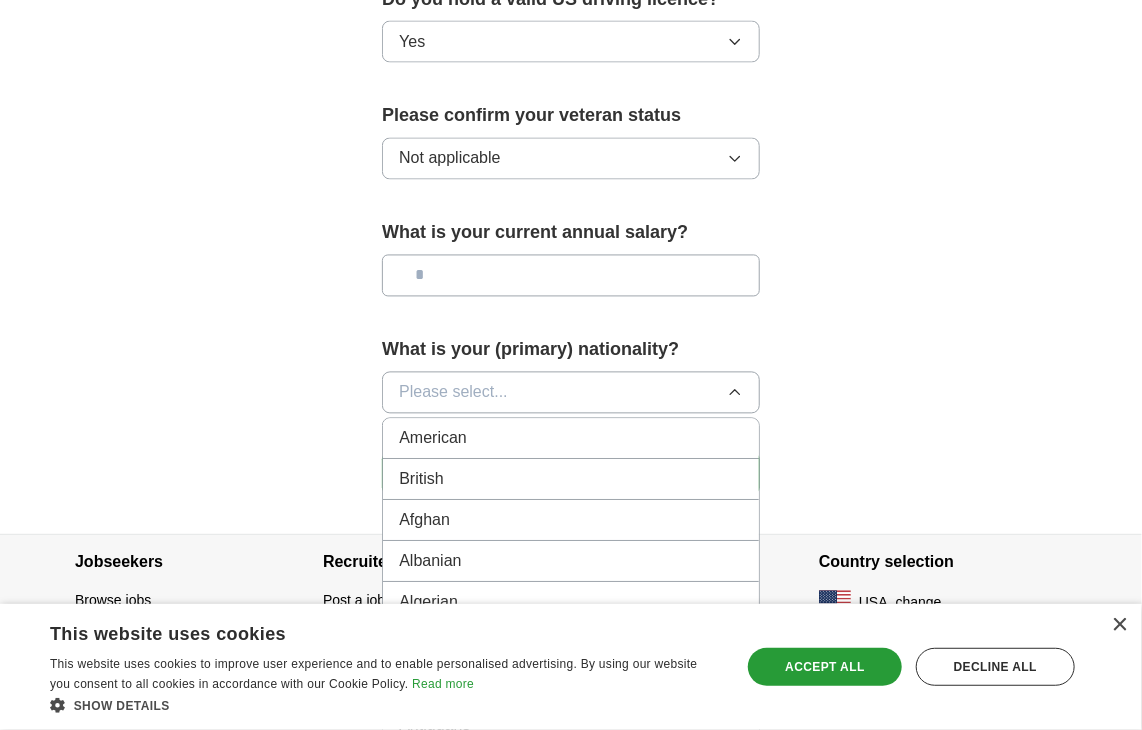 click on "ApplyIQ 🎉 You're applying , [LAST] ! ApplyIQ will start searching for relevant jobs that match your profile - we'll notify you by email each time we submit an application 🚀 Boost your profile Unlock  up to  3x more applications  by answering these optional questions Address [STREET_ADDRESS] [CITY] [STATE] [ZIP_CODE] Country United [STATE] Phone number [PHONE_NUMBER]" at bounding box center (571, -389) 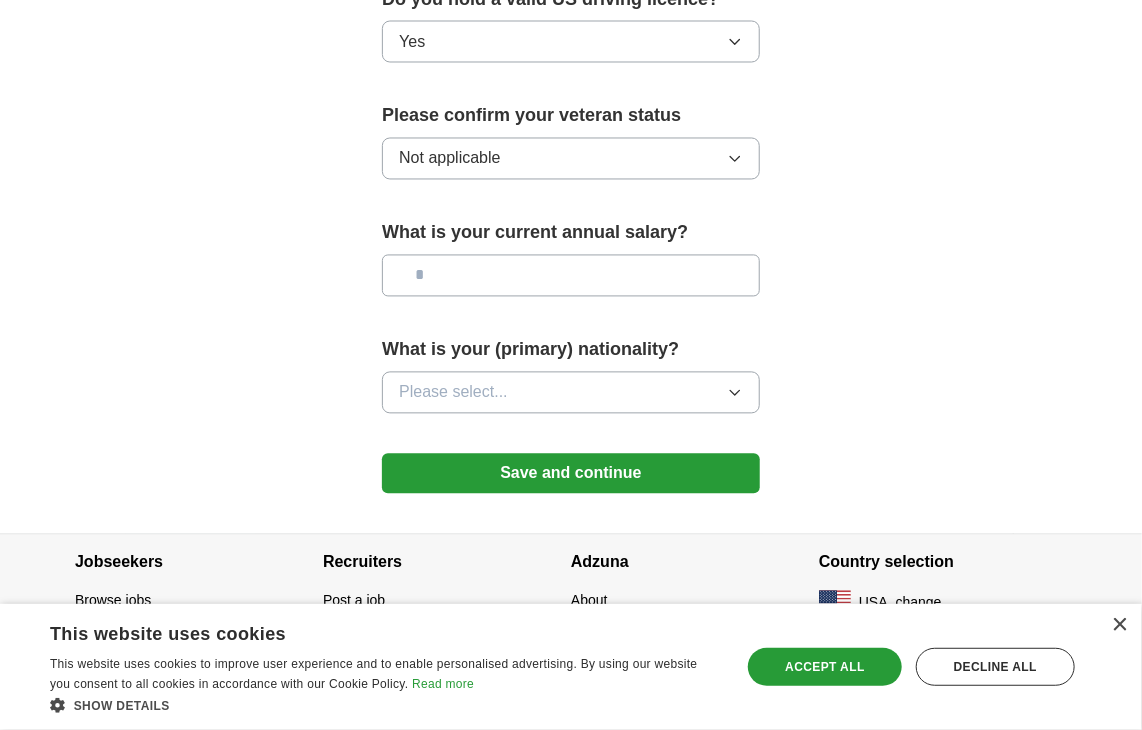 click on "Save and continue" at bounding box center (571, 474) 